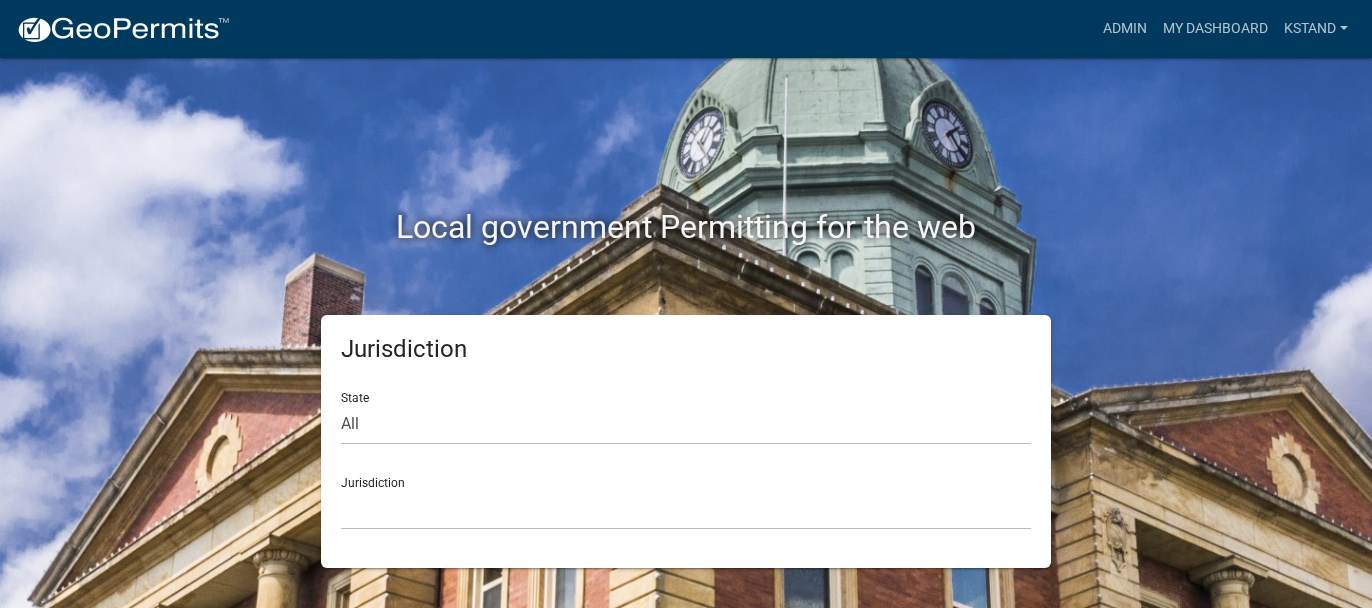 scroll, scrollTop: 0, scrollLeft: 0, axis: both 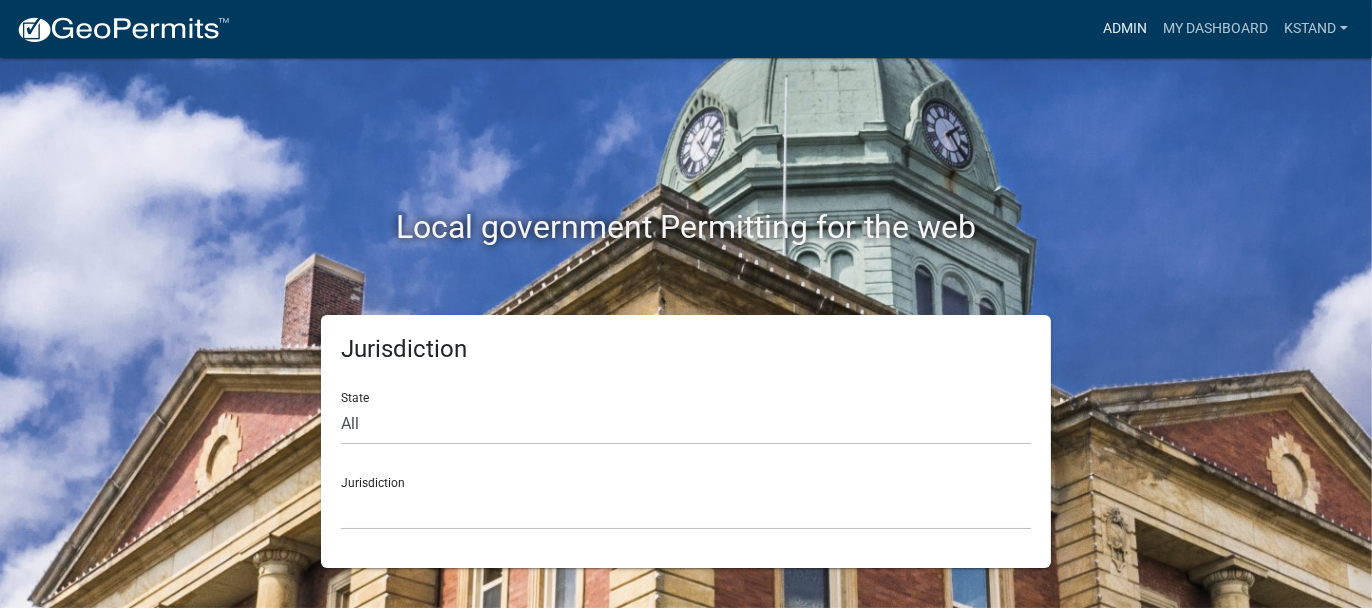 click on "Admin" at bounding box center (1125, 29) 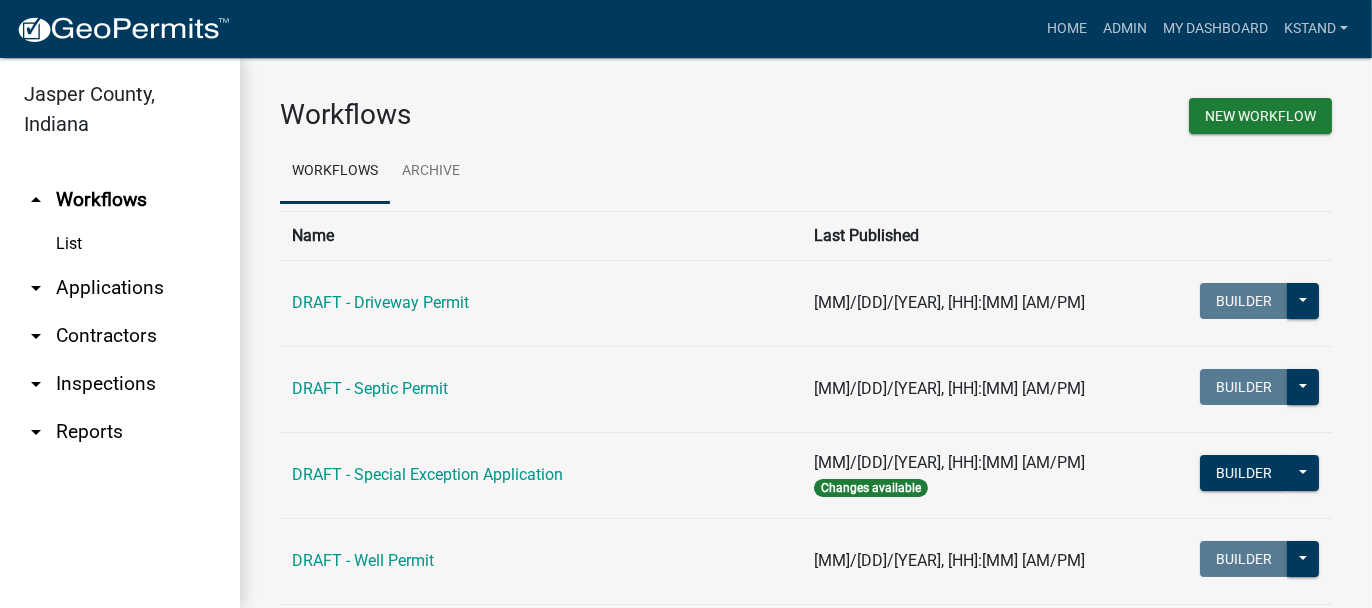 click on "arrow_drop_down   Applications" at bounding box center (120, 288) 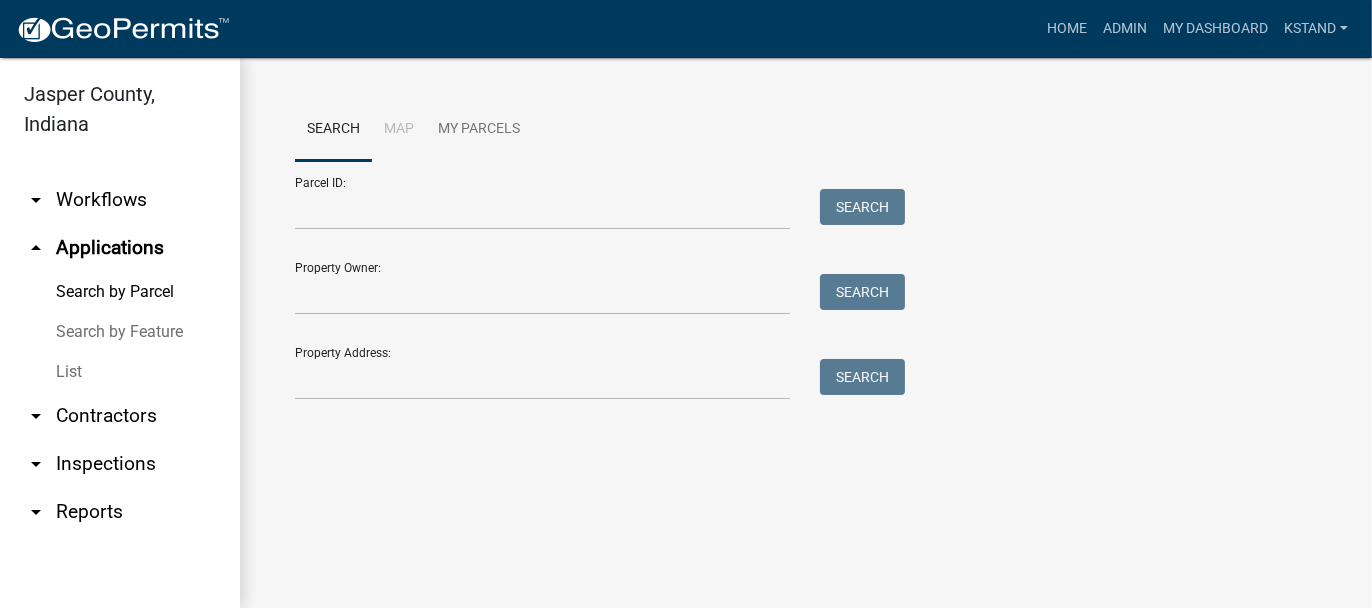 click on "List" at bounding box center (120, 372) 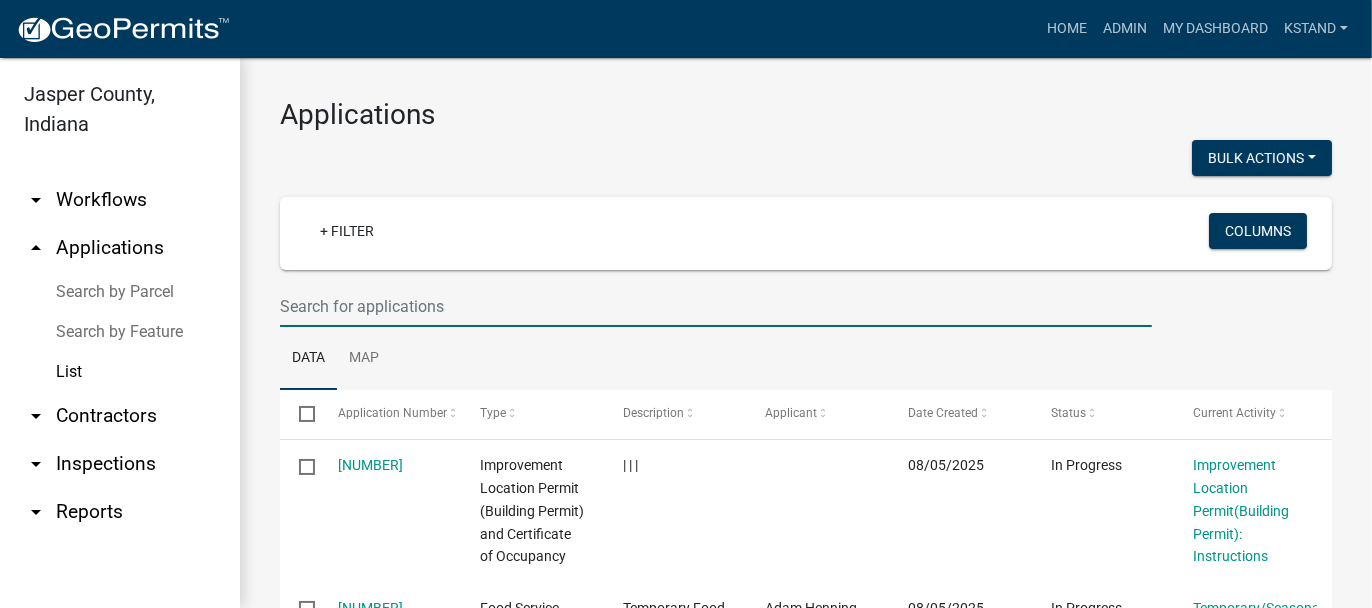 click at bounding box center [716, 306] 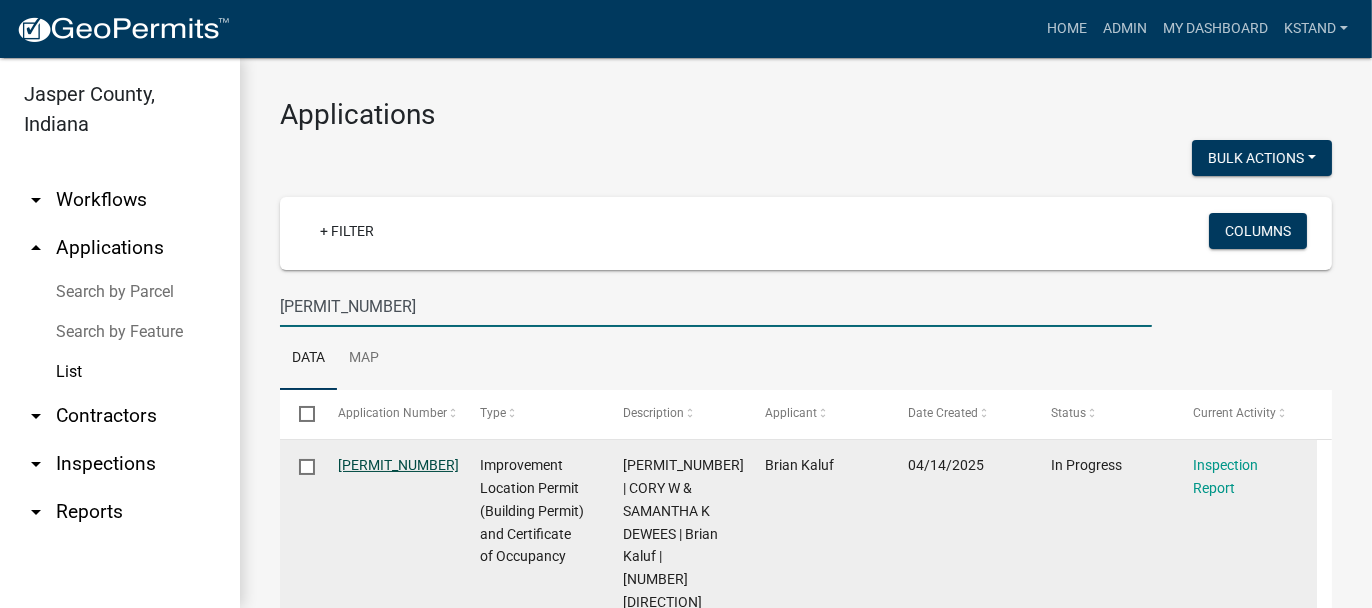 type on "[PERMIT_NUMBER]" 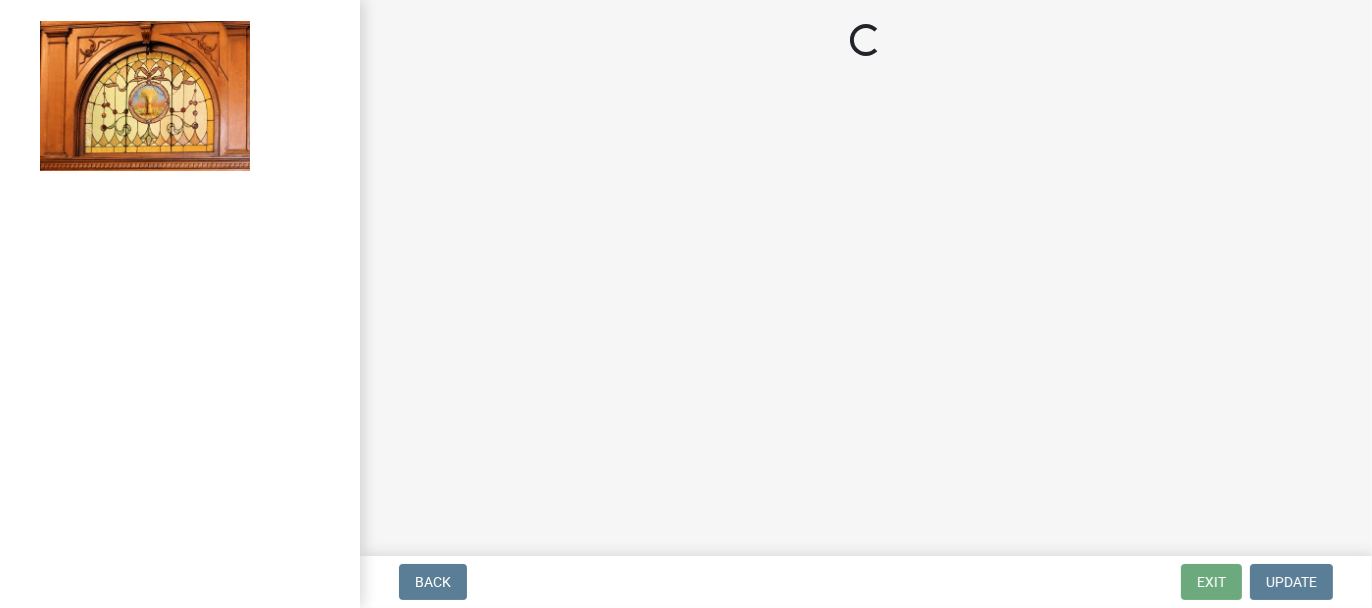 select on "62bb873c-c571-4454-ac8a-8c216551e2a3" 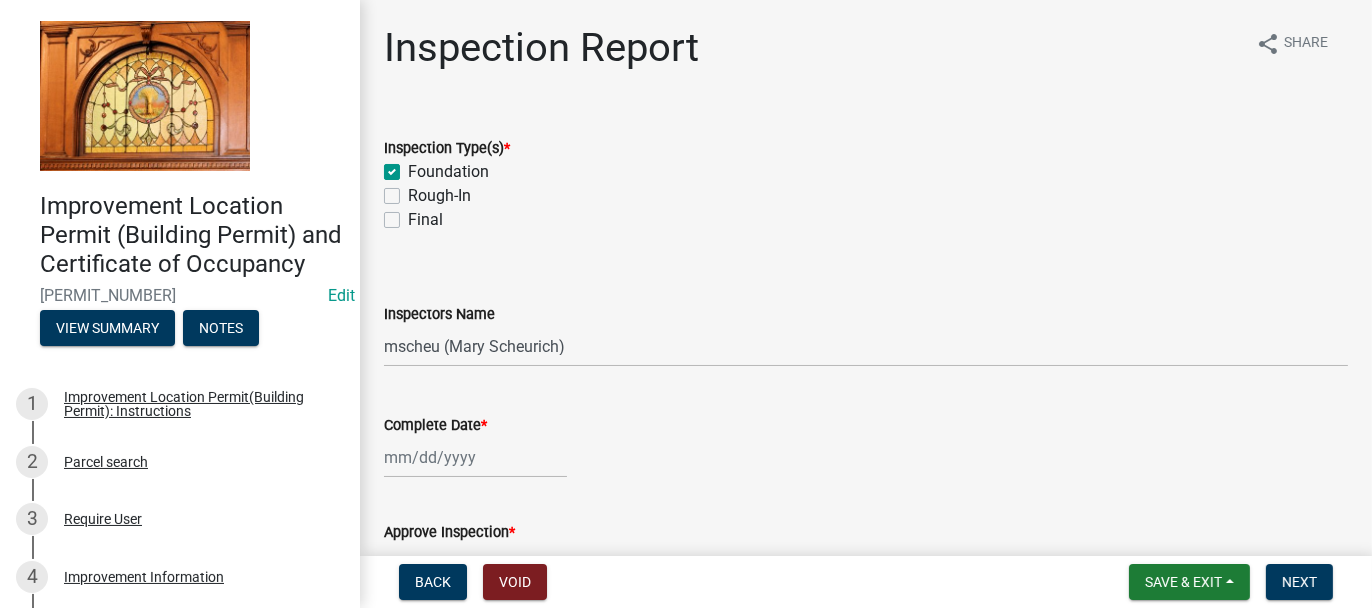 click on "Rough-In" 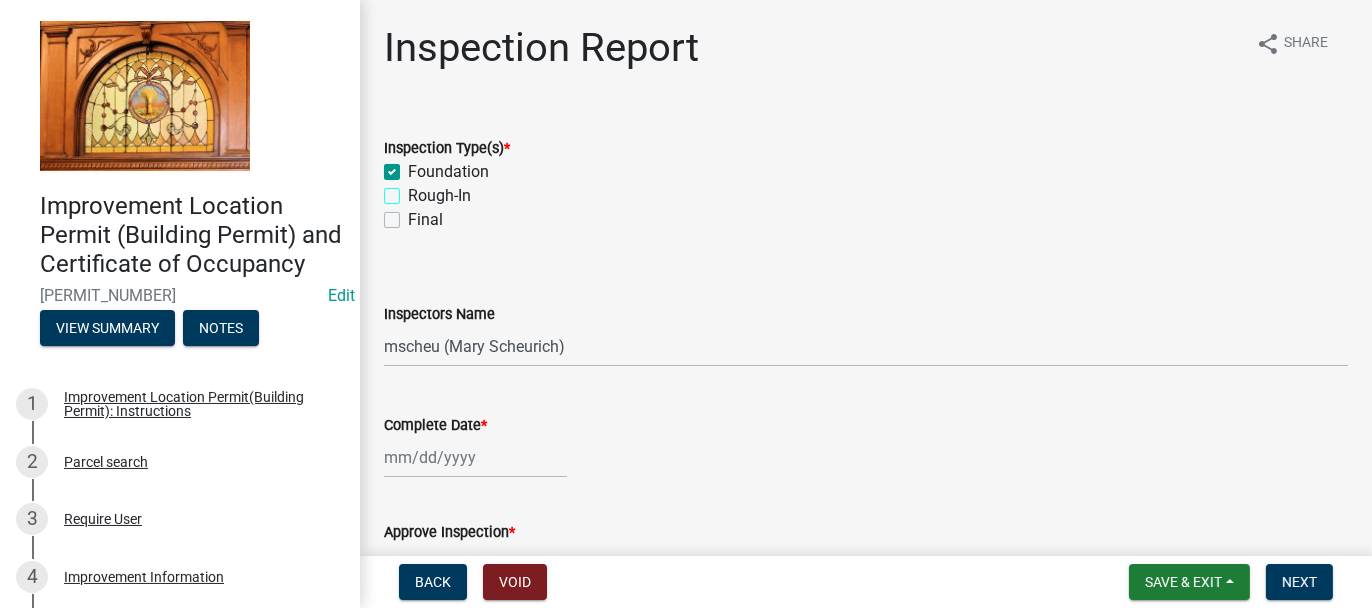 click on "Rough-In" at bounding box center (414, 190) 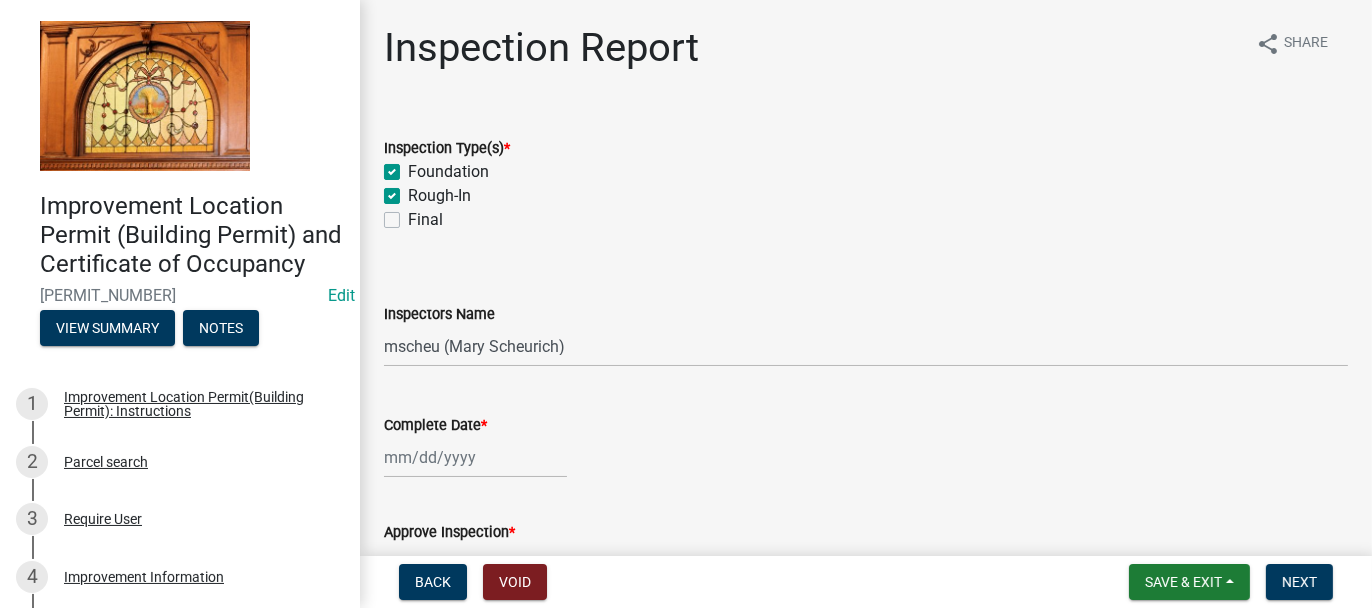 checkbox on "true" 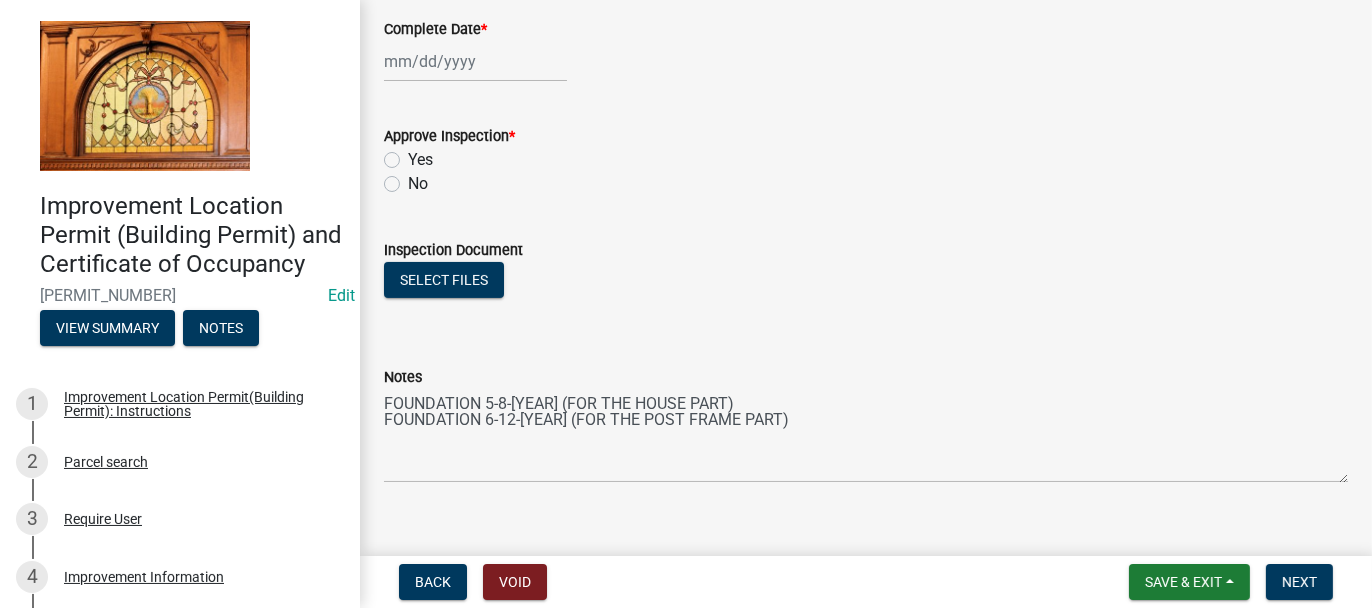 scroll, scrollTop: 400, scrollLeft: 0, axis: vertical 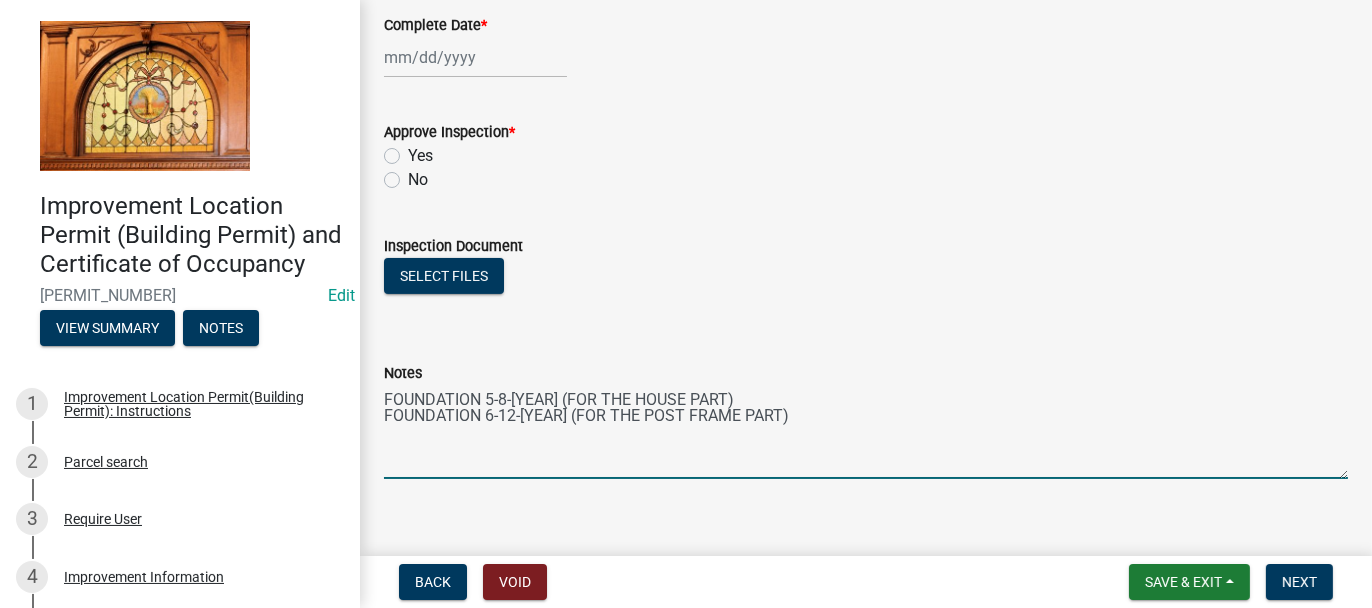 click on "FOUNDATION 5-8-[YEAR] (FOR THE HOUSE PART)
FOUNDATION 6-12-[YEAR] (FOR THE POST FRAME PART)" at bounding box center (866, 432) 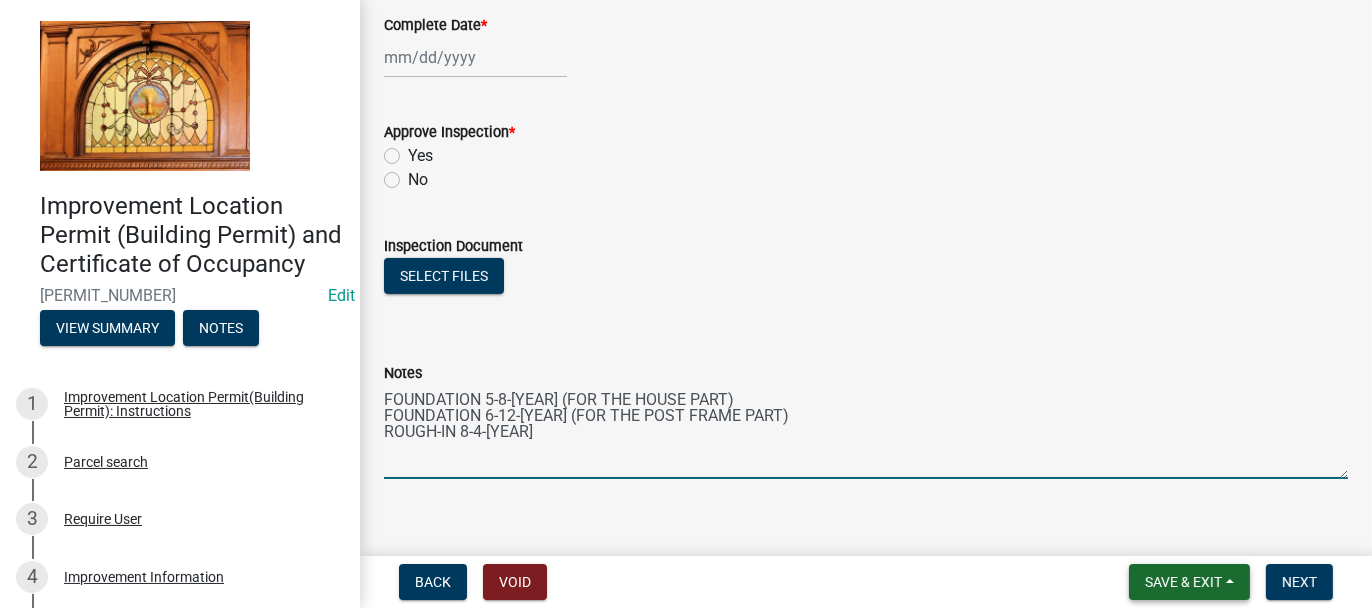 type on "FOUNDATION 5-8-[YEAR] (FOR THE HOUSE PART)
FOUNDATION 6-12-[YEAR] (FOR THE POST FRAME PART)
ROUGH-IN 8-4-[YEAR]" 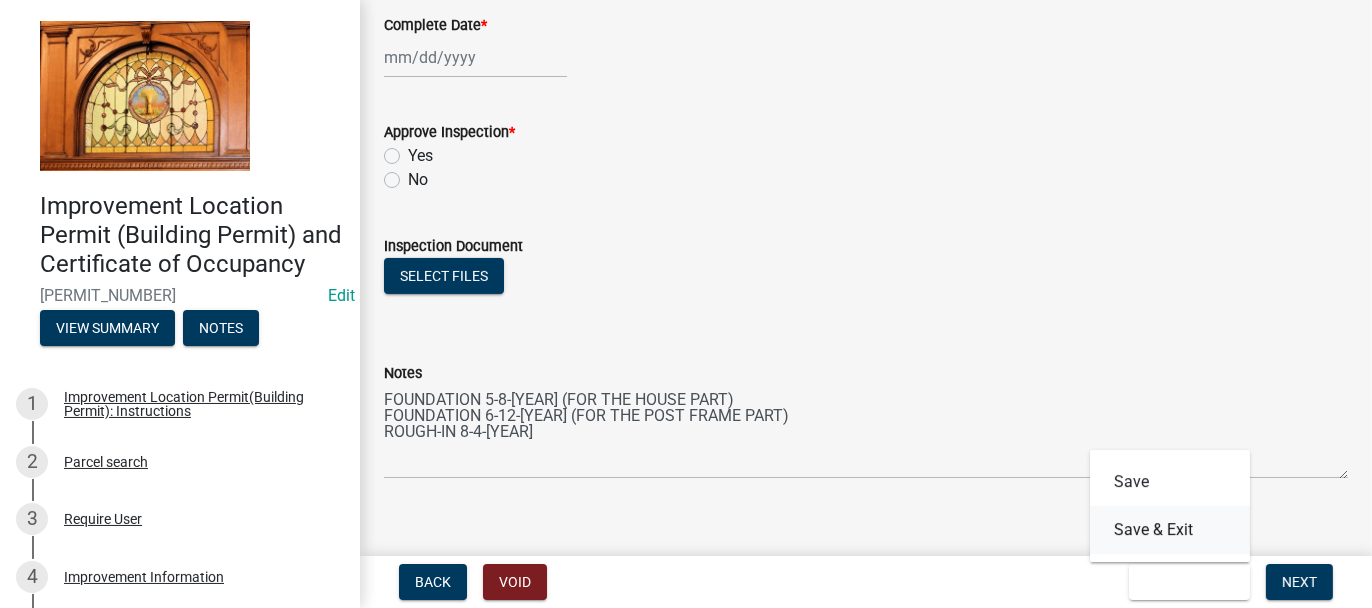 click on "Save & Exit" at bounding box center (1170, 530) 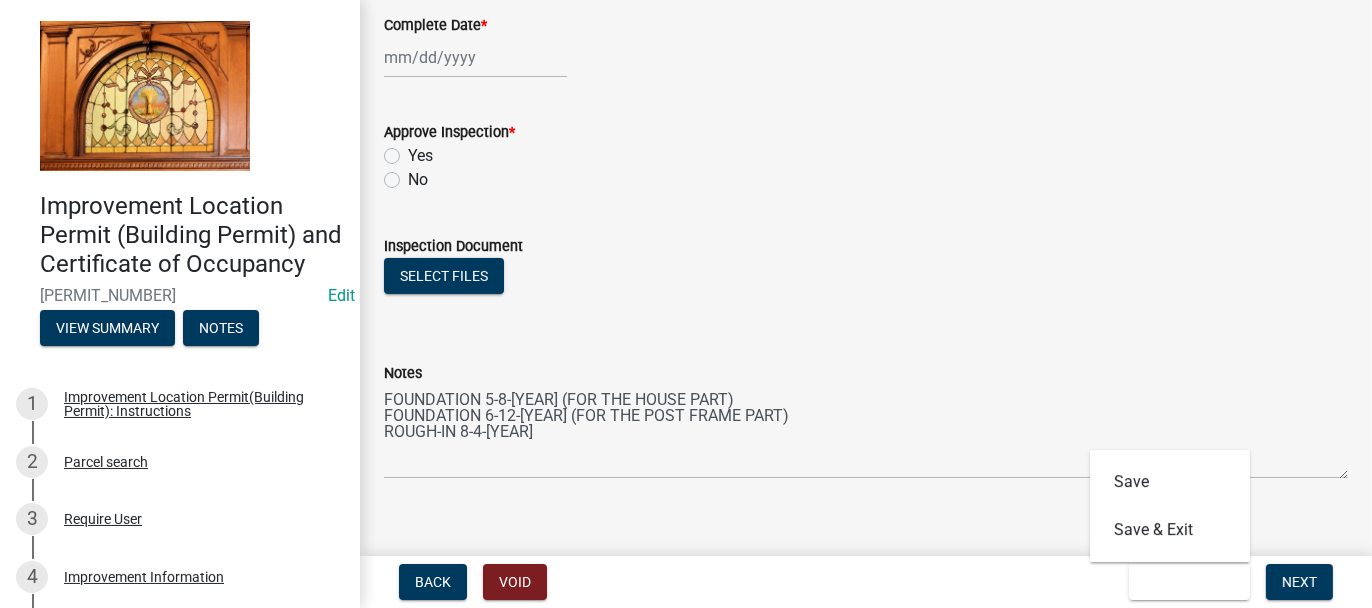scroll, scrollTop: 0, scrollLeft: 0, axis: both 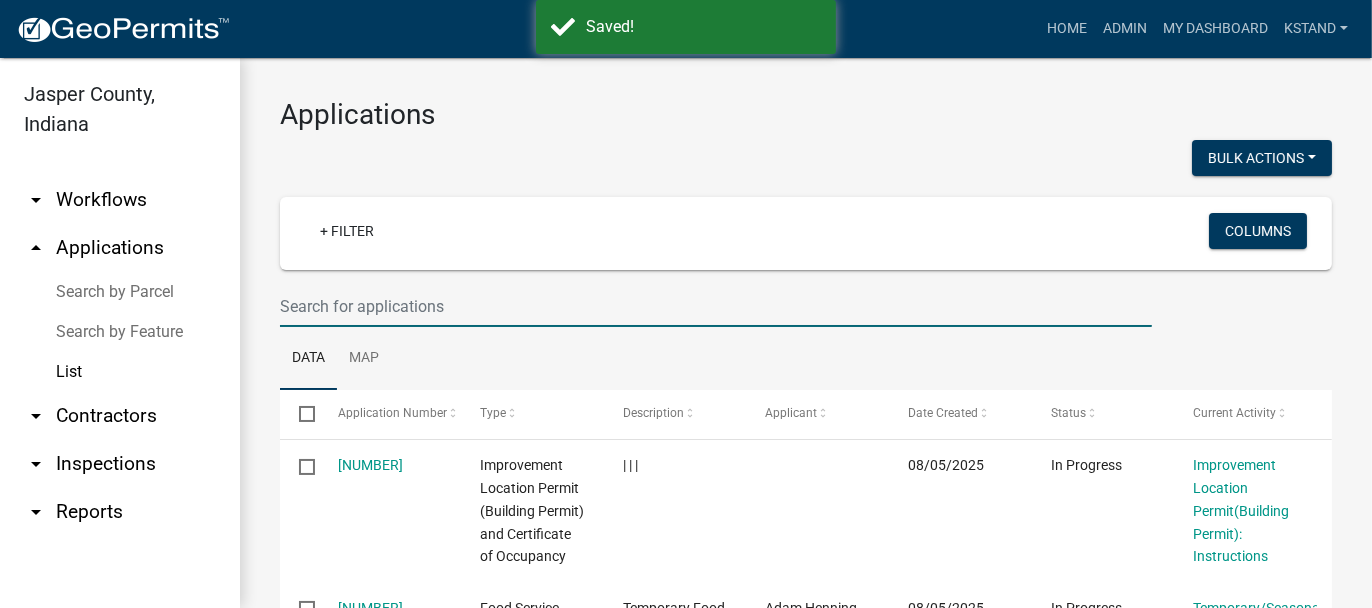 click at bounding box center [716, 306] 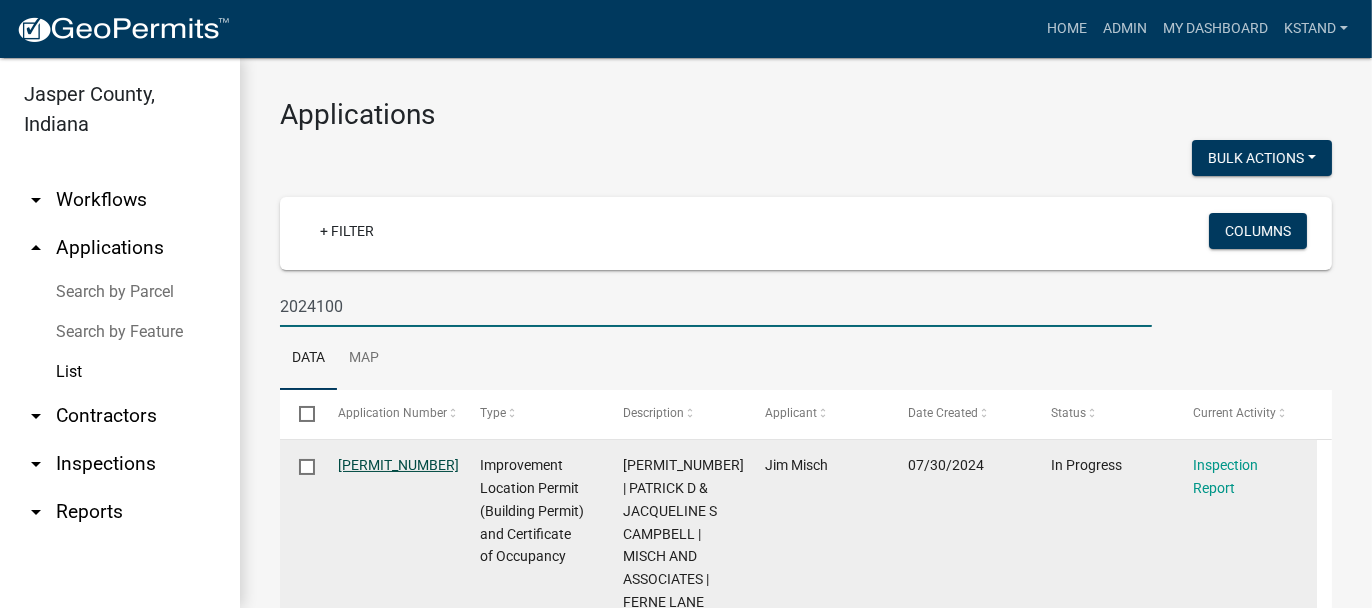 type on "2024100" 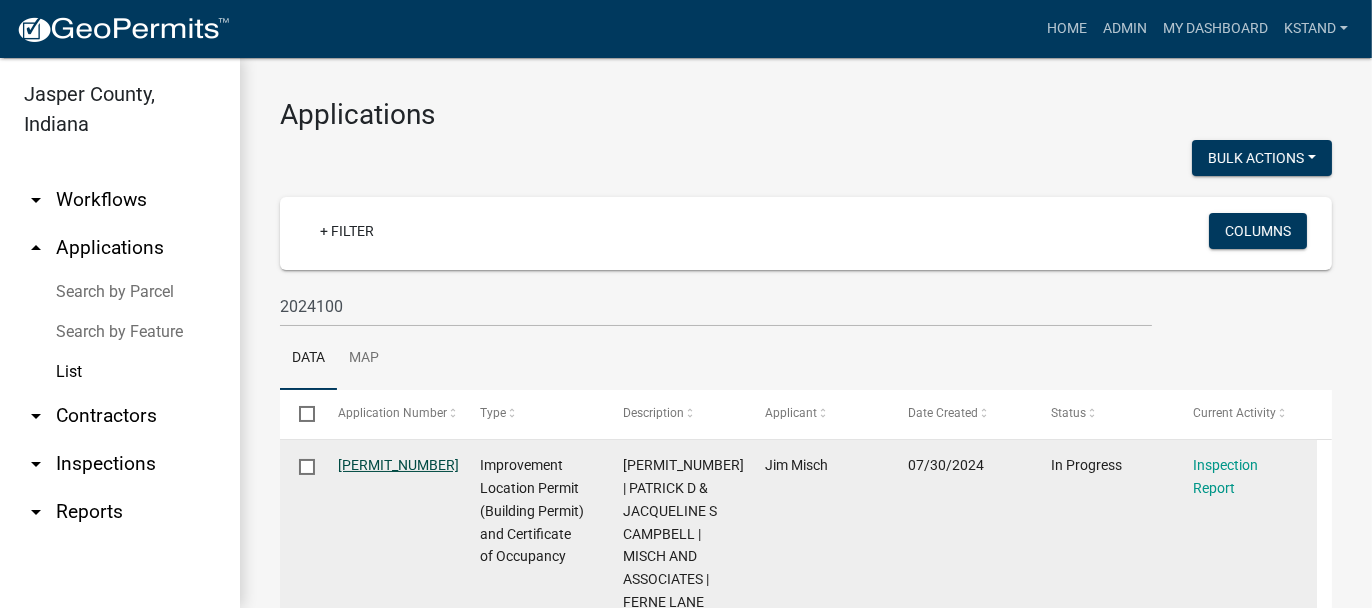 click on "[PERMIT_NUMBER]" 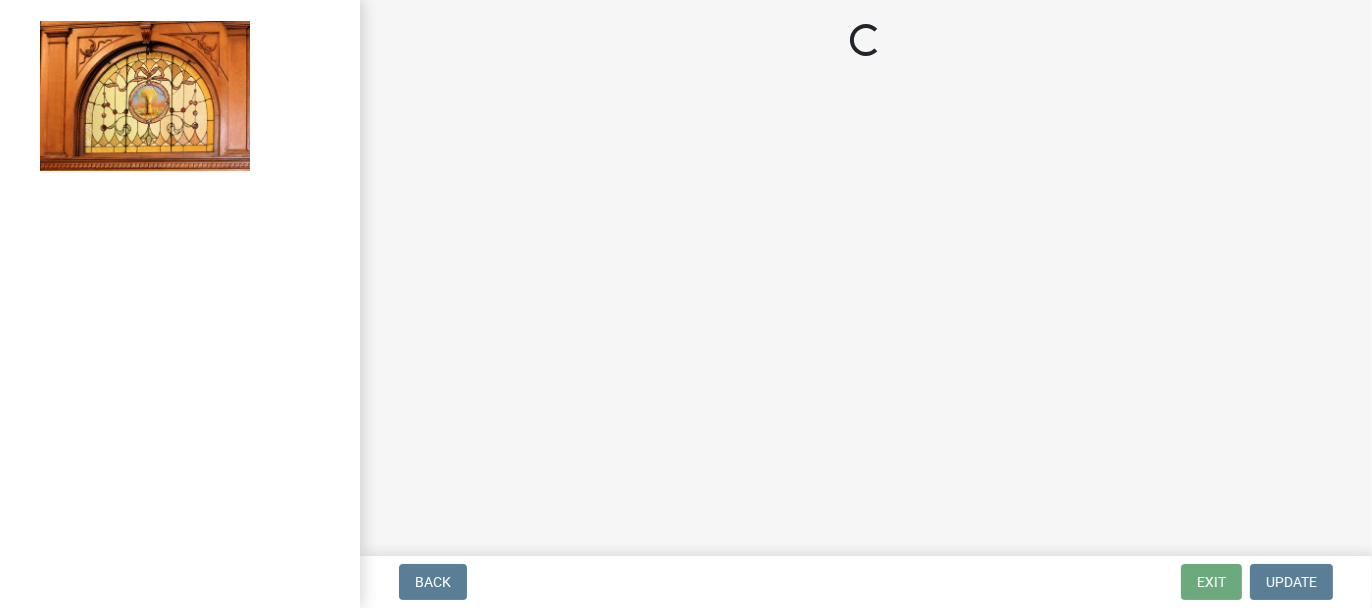 select on "62bb873c-c571-4454-ac8a-8c216551e2a3" 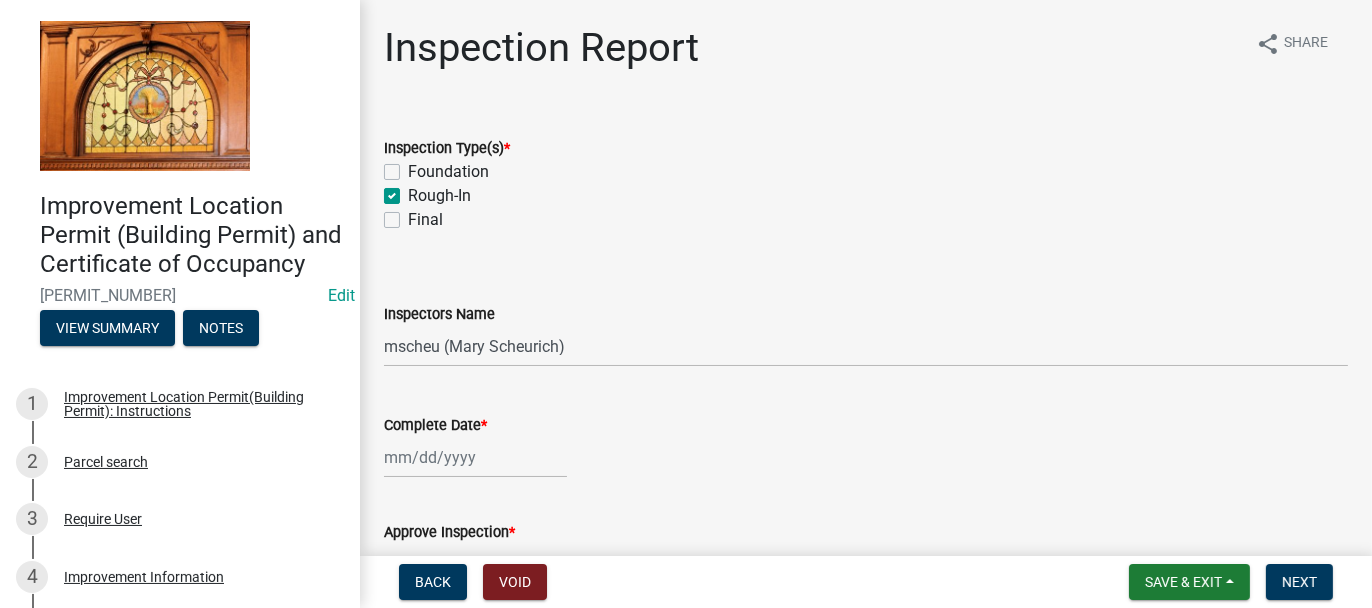 click on "Final" 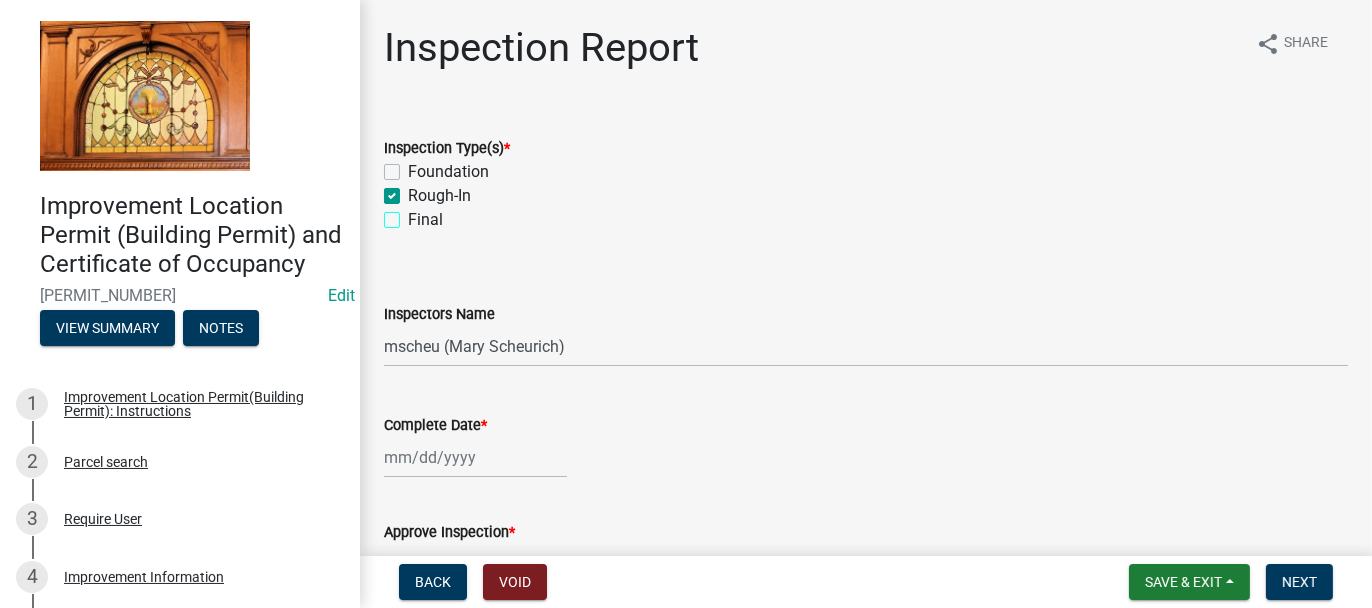 click on "Final" at bounding box center [414, 214] 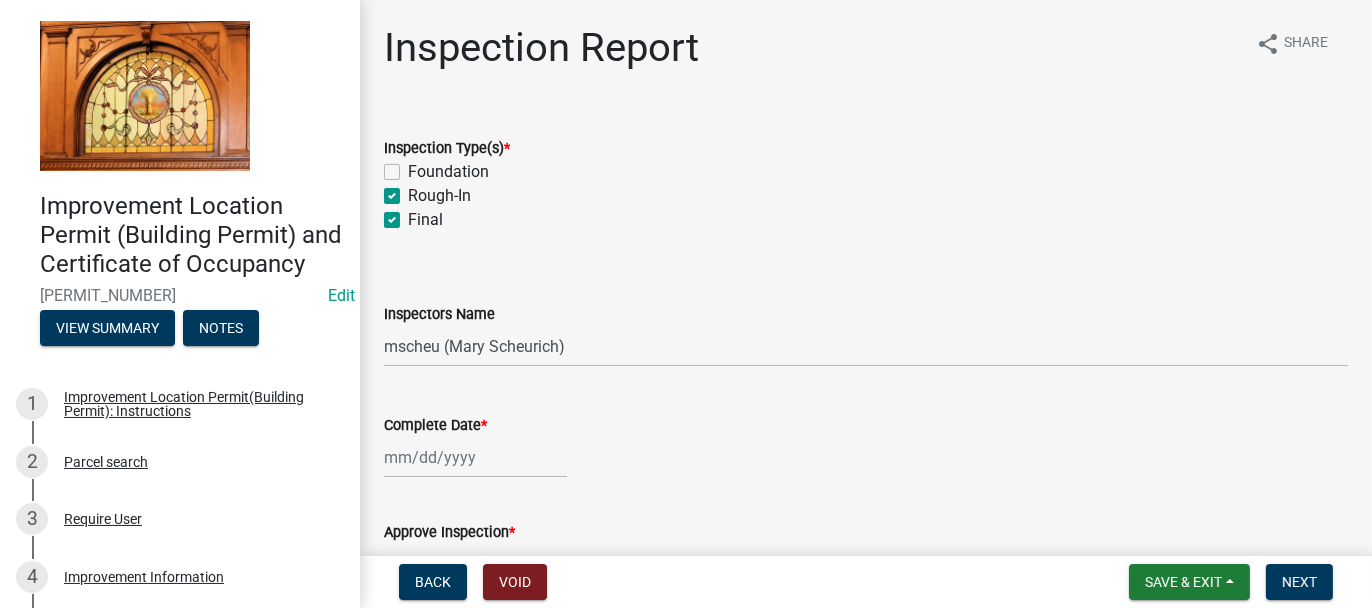 checkbox on "false" 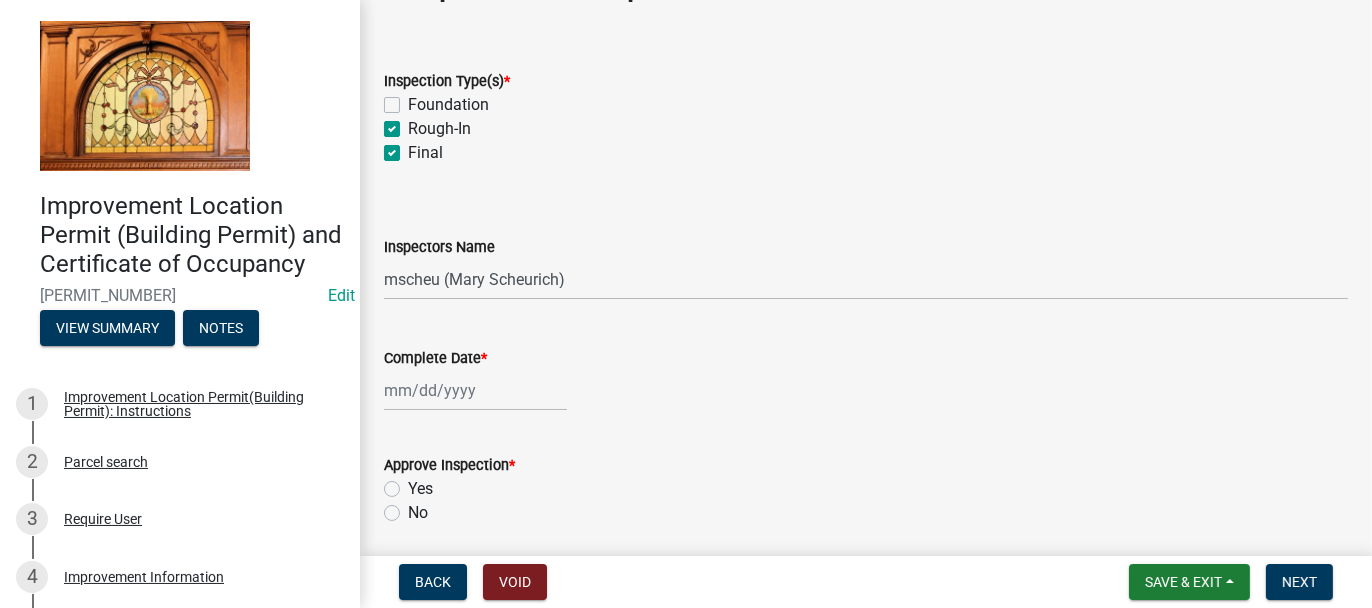 scroll, scrollTop: 100, scrollLeft: 0, axis: vertical 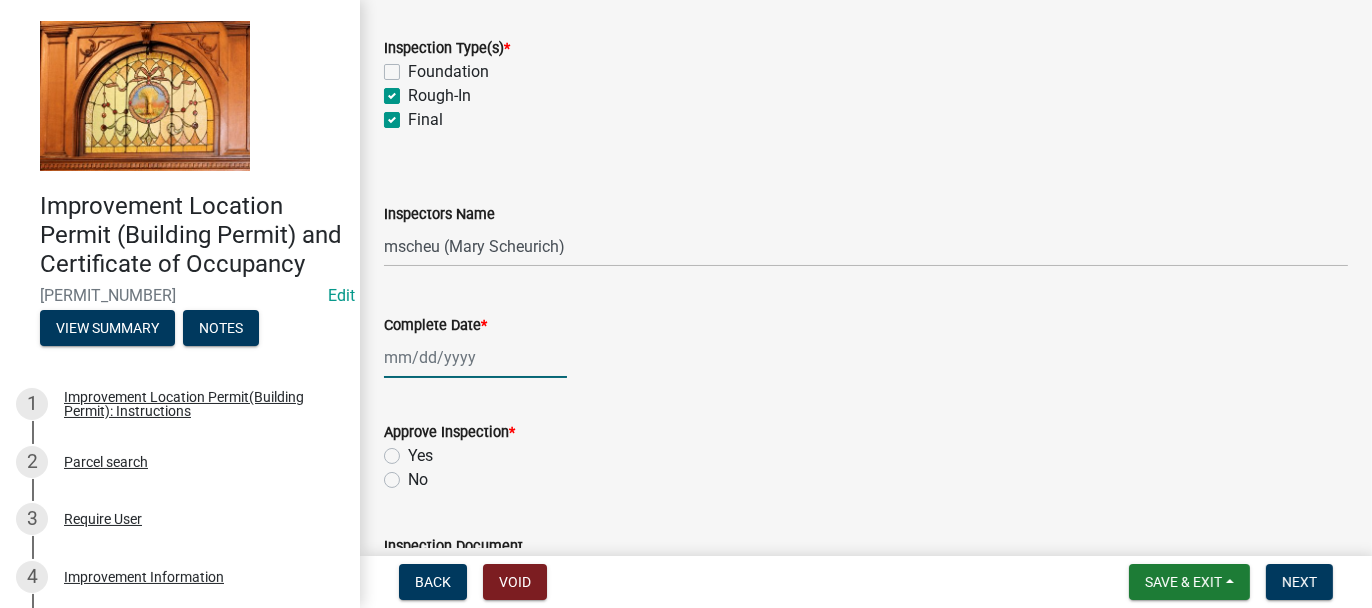 click 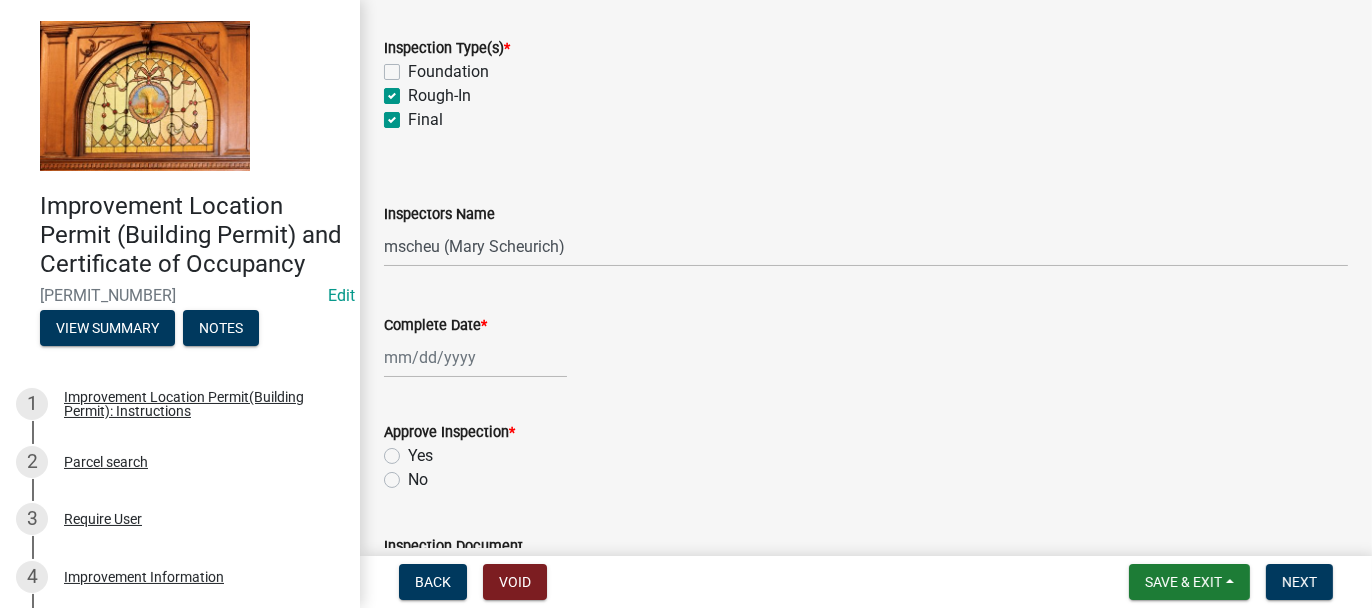select on "8" 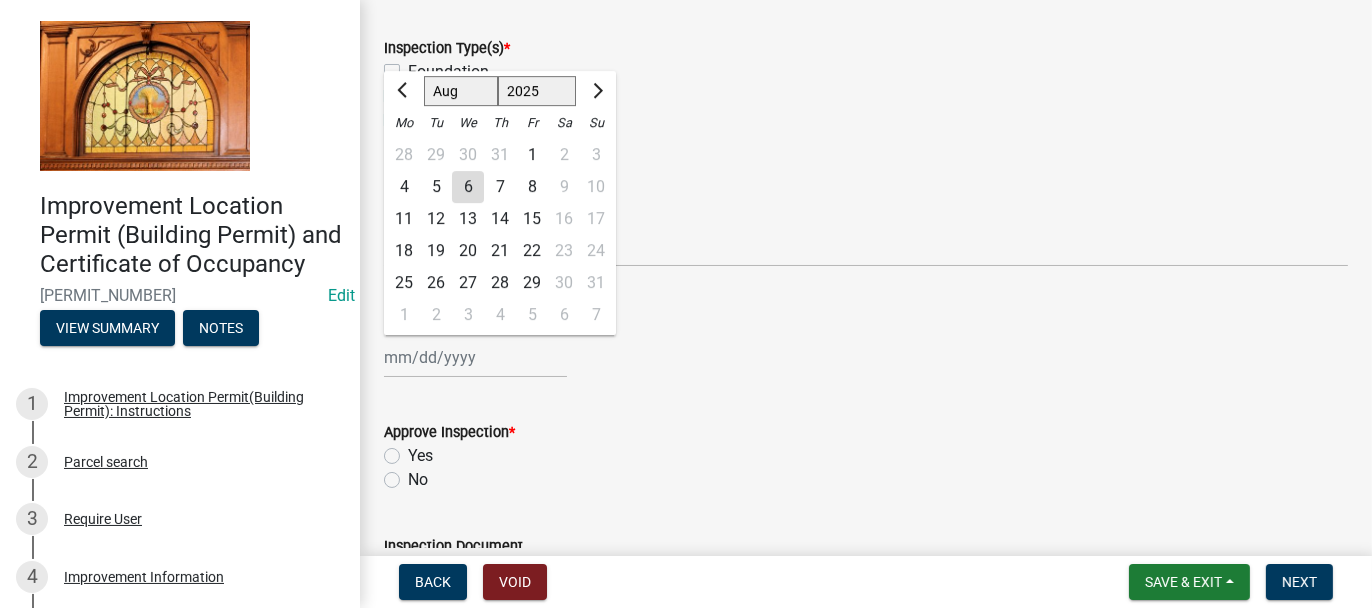 click on "4" 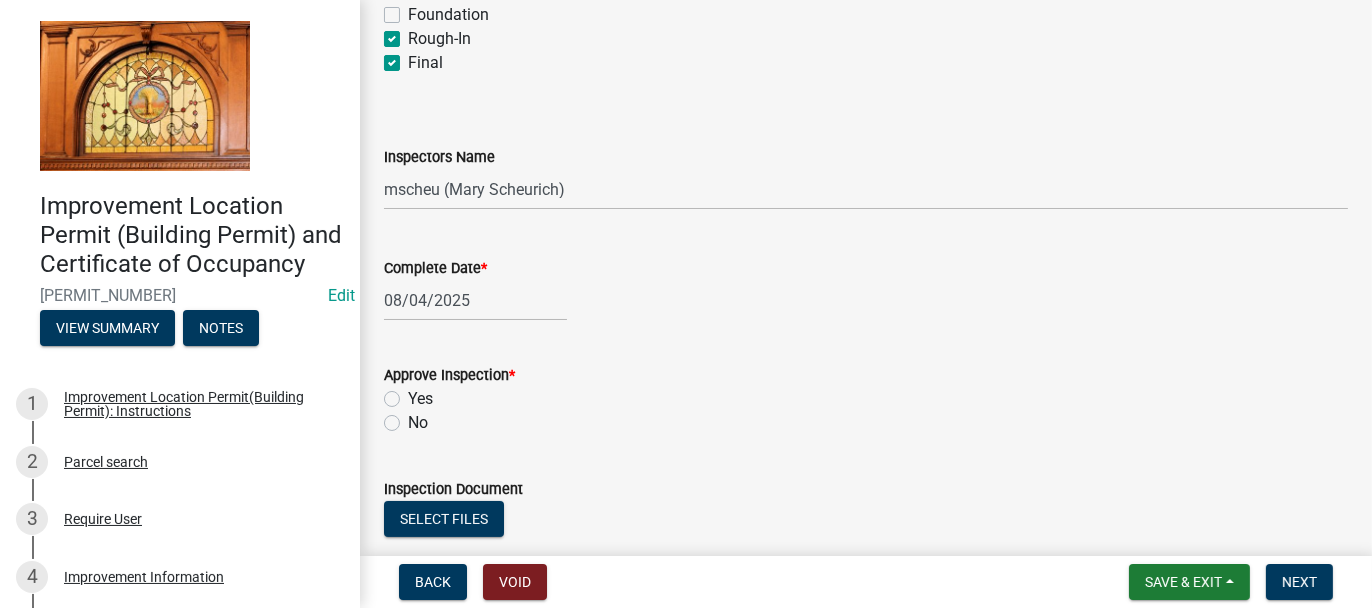 scroll, scrollTop: 200, scrollLeft: 0, axis: vertical 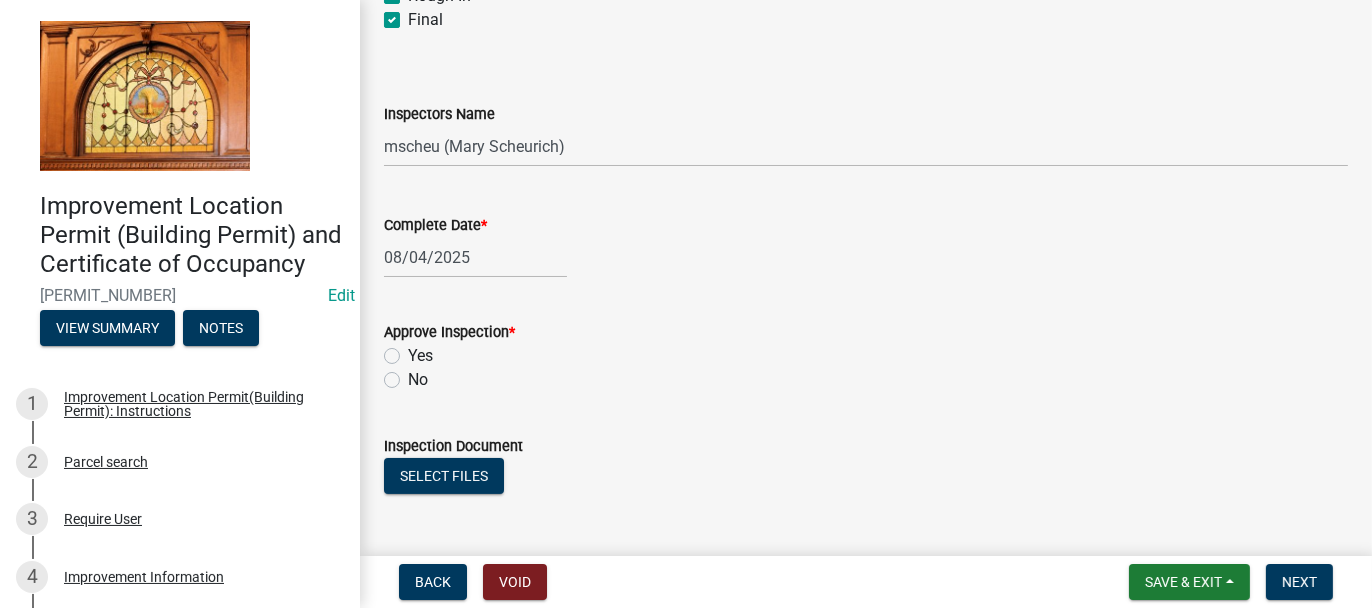 click on "Yes" 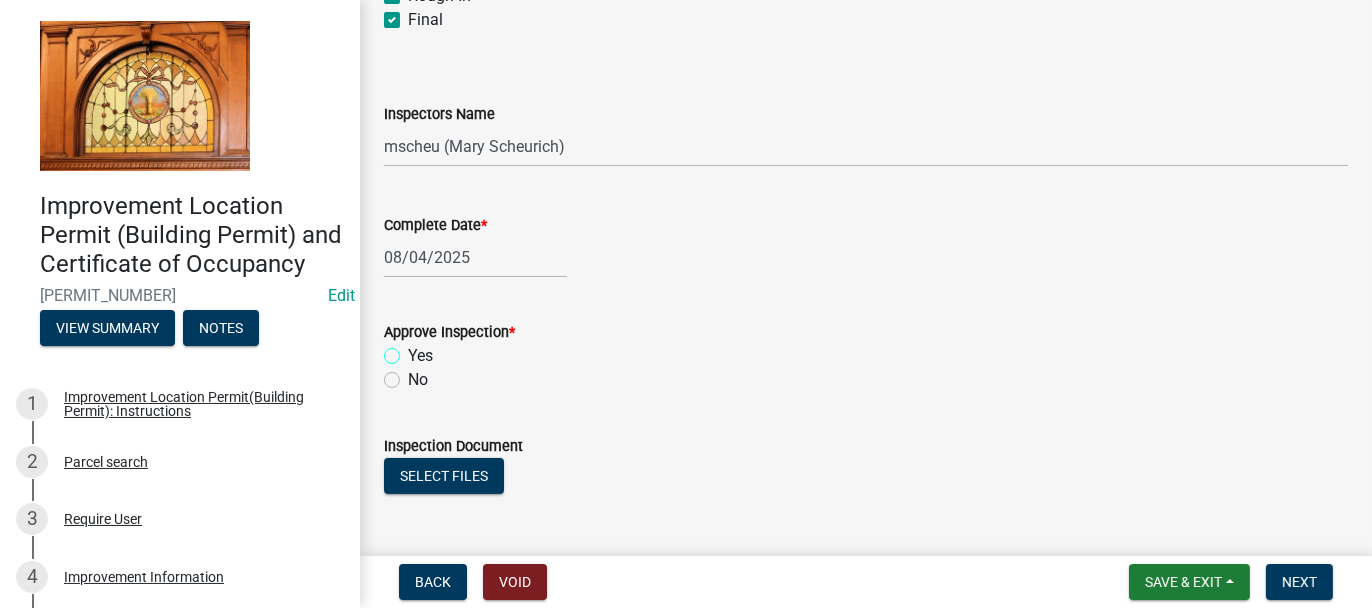 click on "Yes" at bounding box center [414, 350] 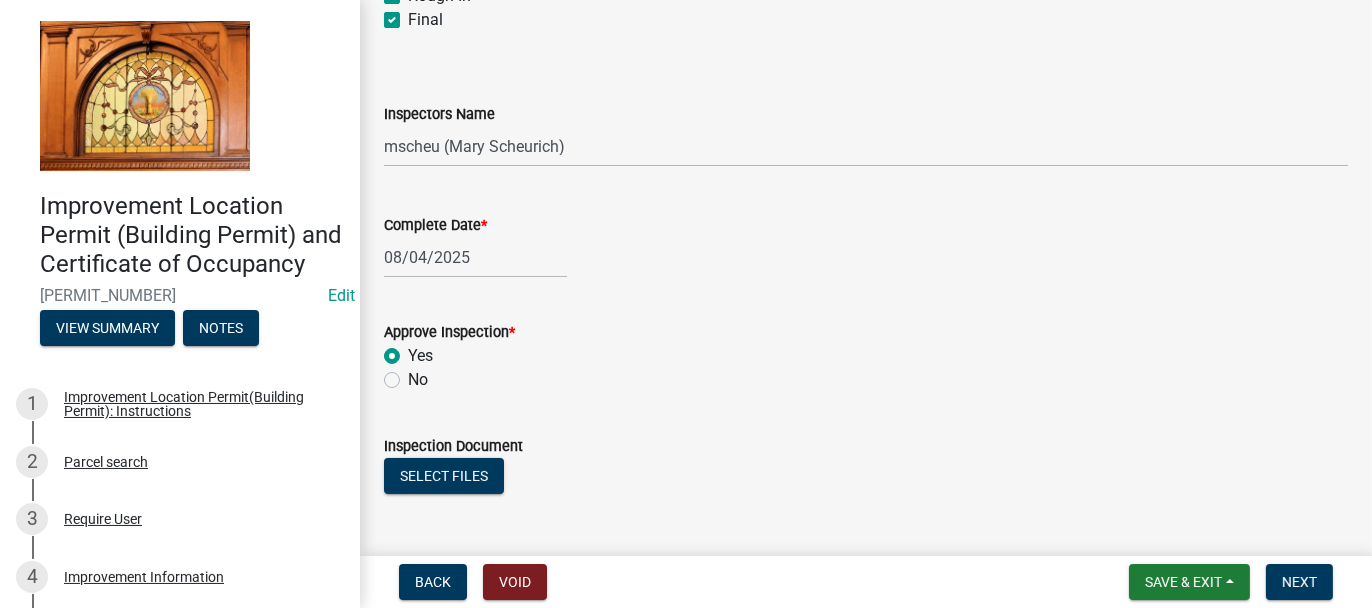 radio on "true" 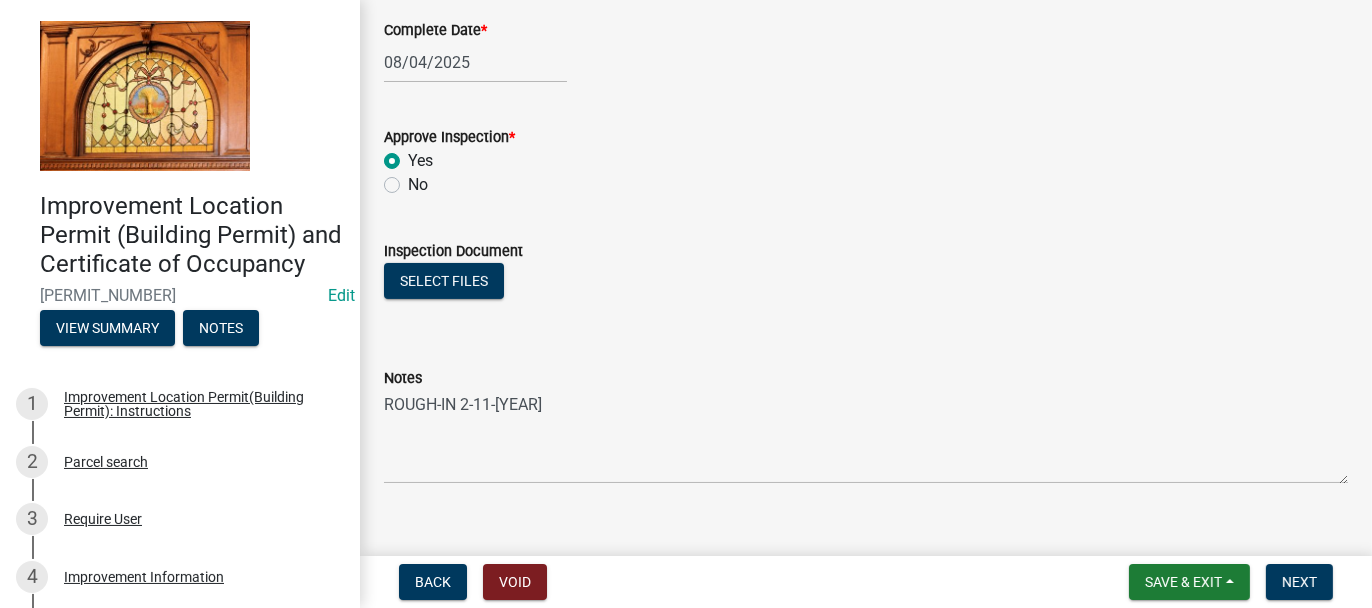 scroll, scrollTop: 424, scrollLeft: 0, axis: vertical 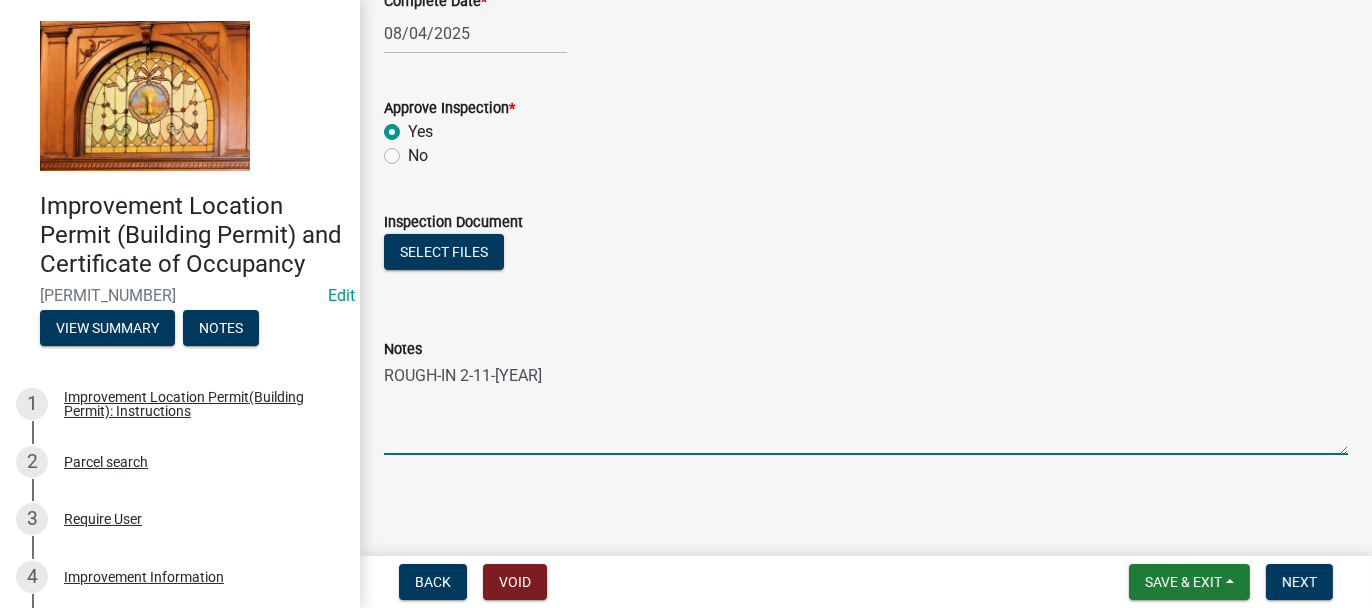 click on "ROUGH-IN 2-11-[YEAR]" at bounding box center [866, 408] 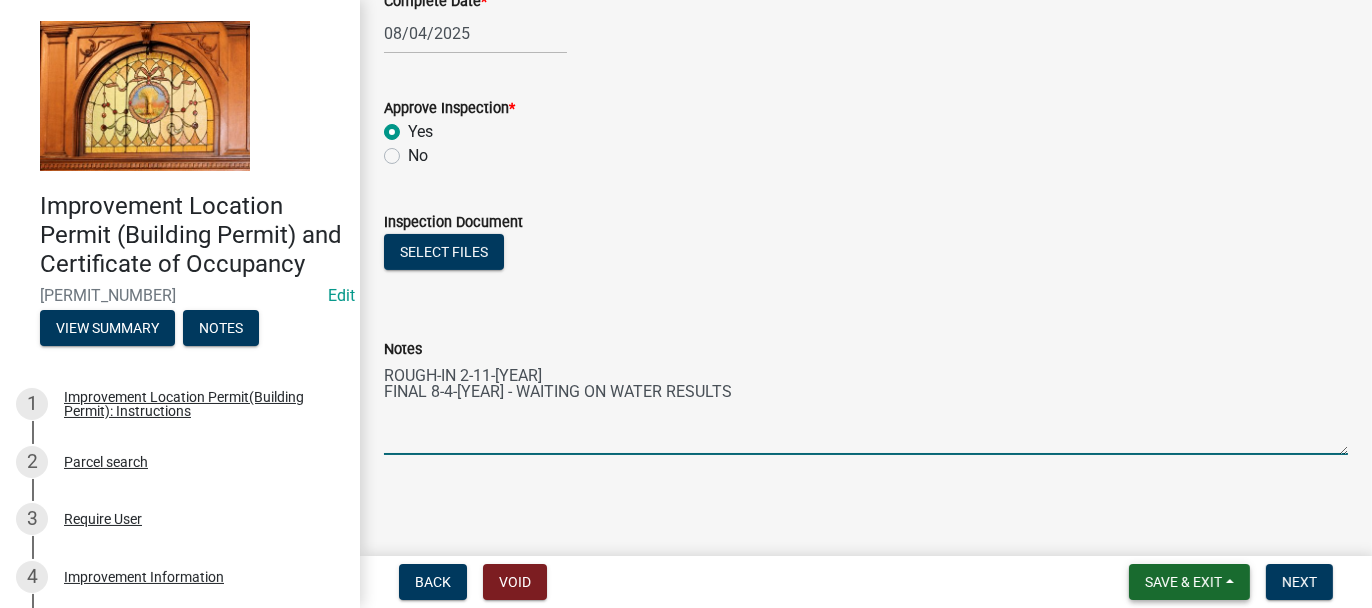 type on "ROUGH-IN 2-11-[YEAR]
FINAL 8-4-[YEAR] - WAITING ON WATER RESULTS" 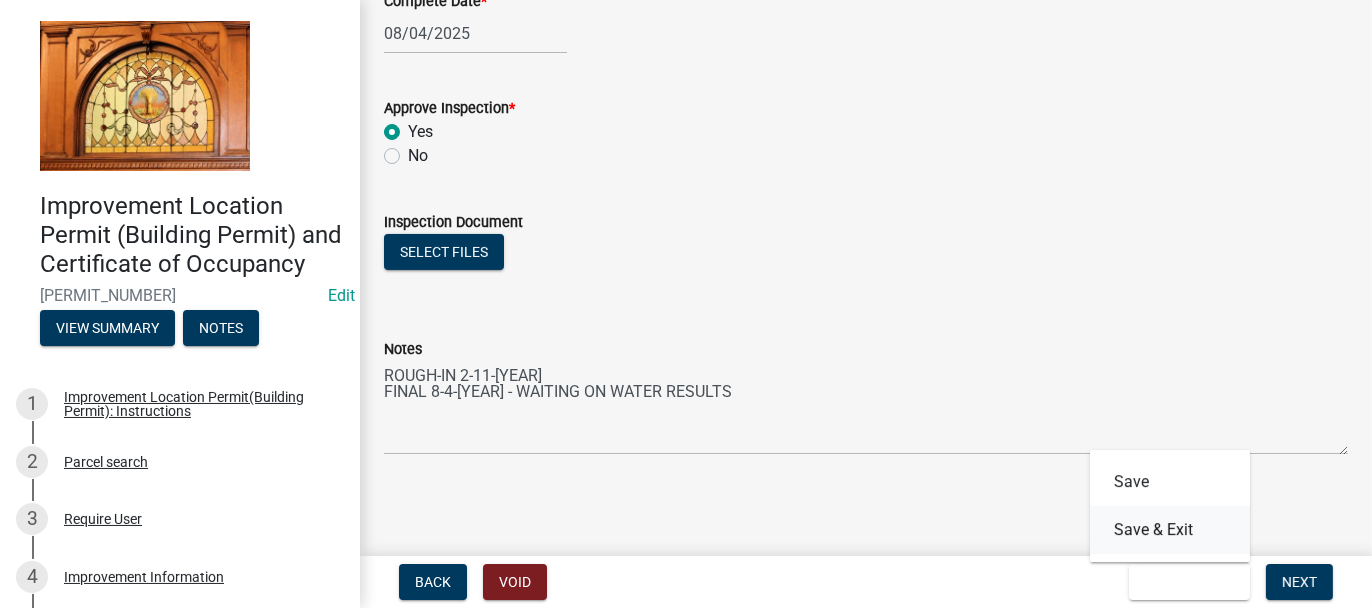 click on "Save & Exit" at bounding box center [1170, 530] 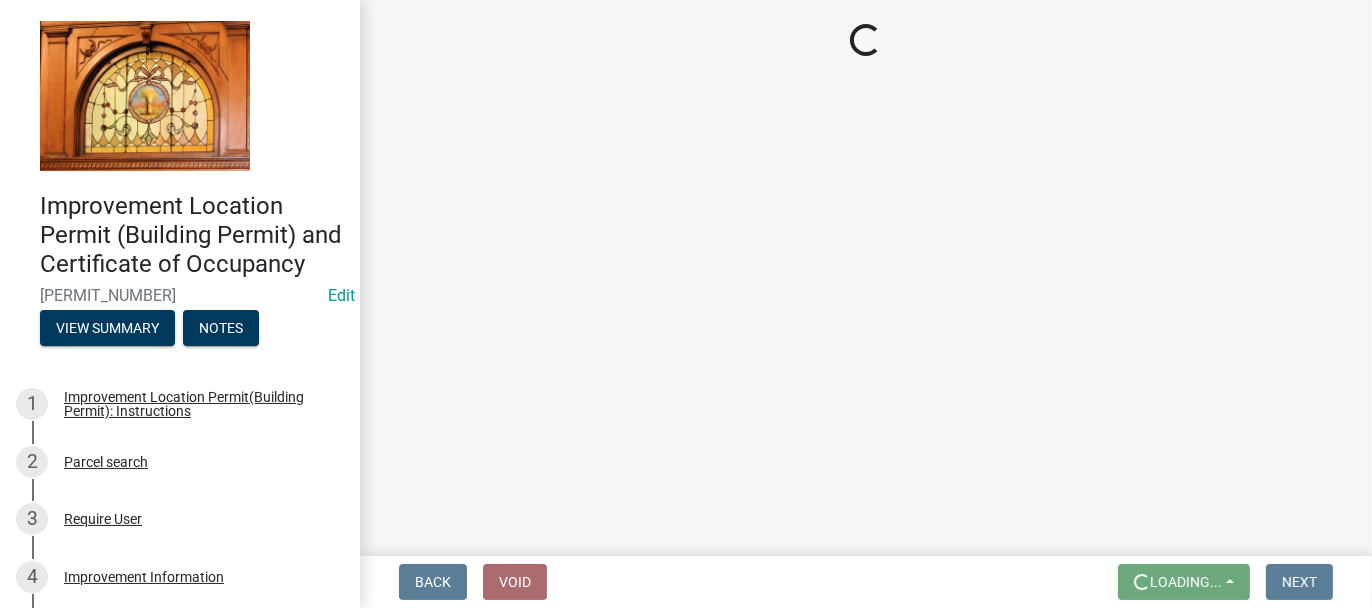scroll, scrollTop: 0, scrollLeft: 0, axis: both 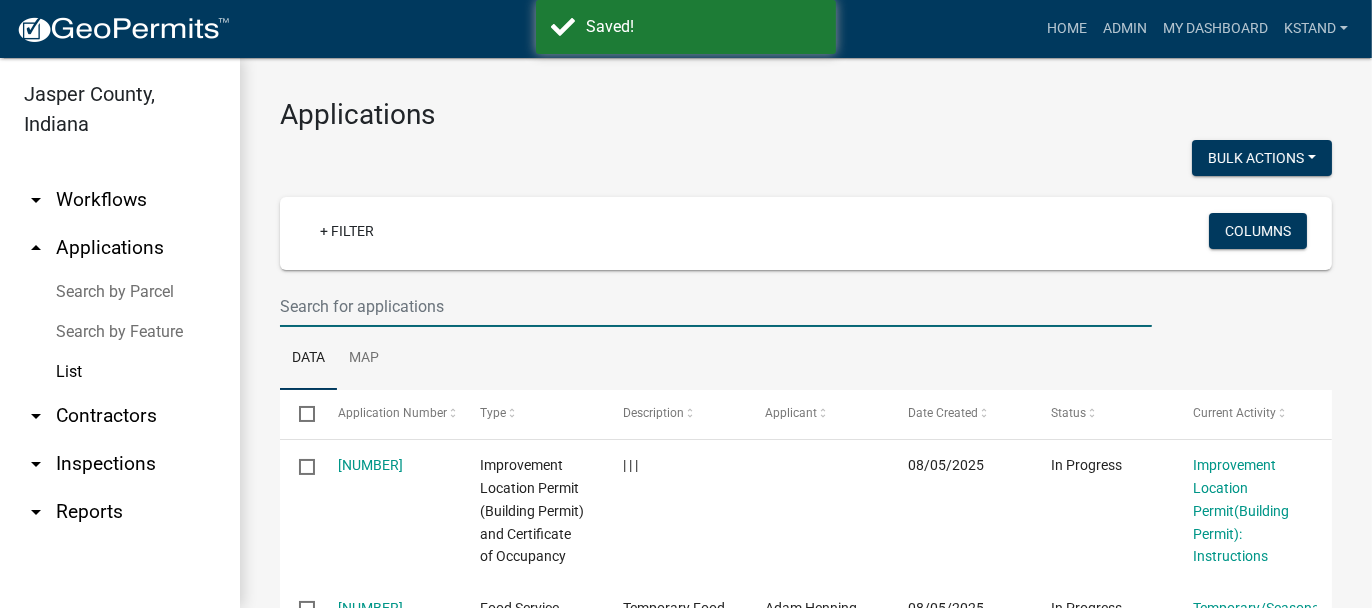 click at bounding box center (716, 306) 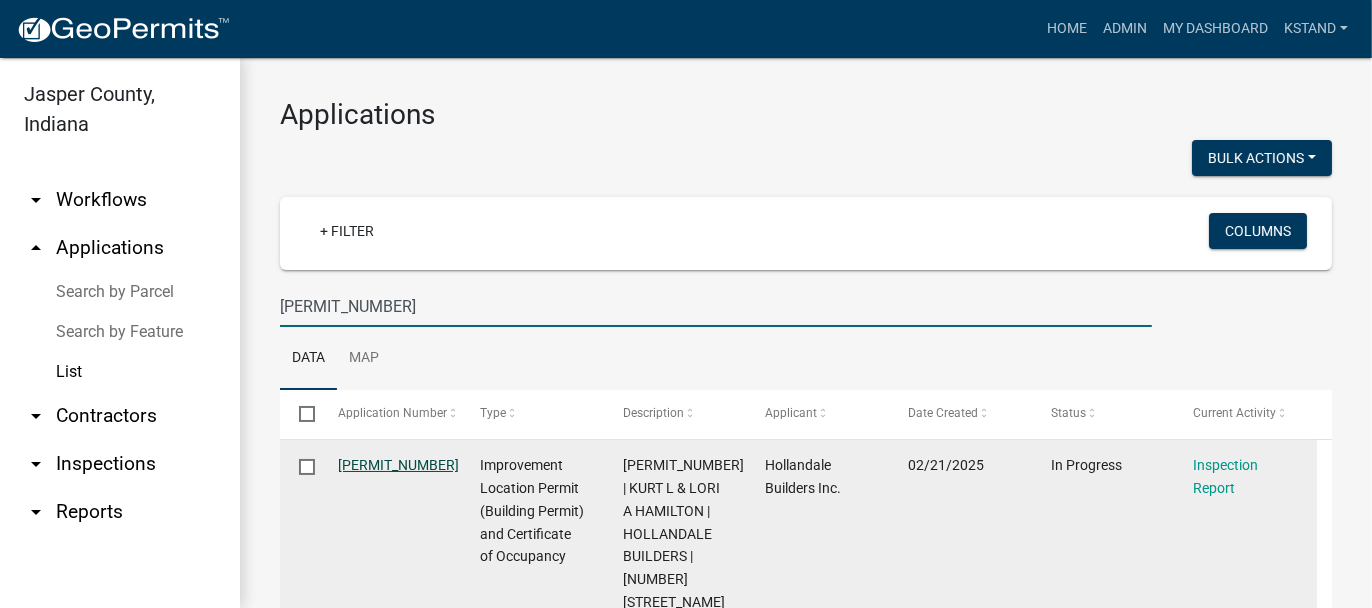 type on "[PERMIT_NUMBER]" 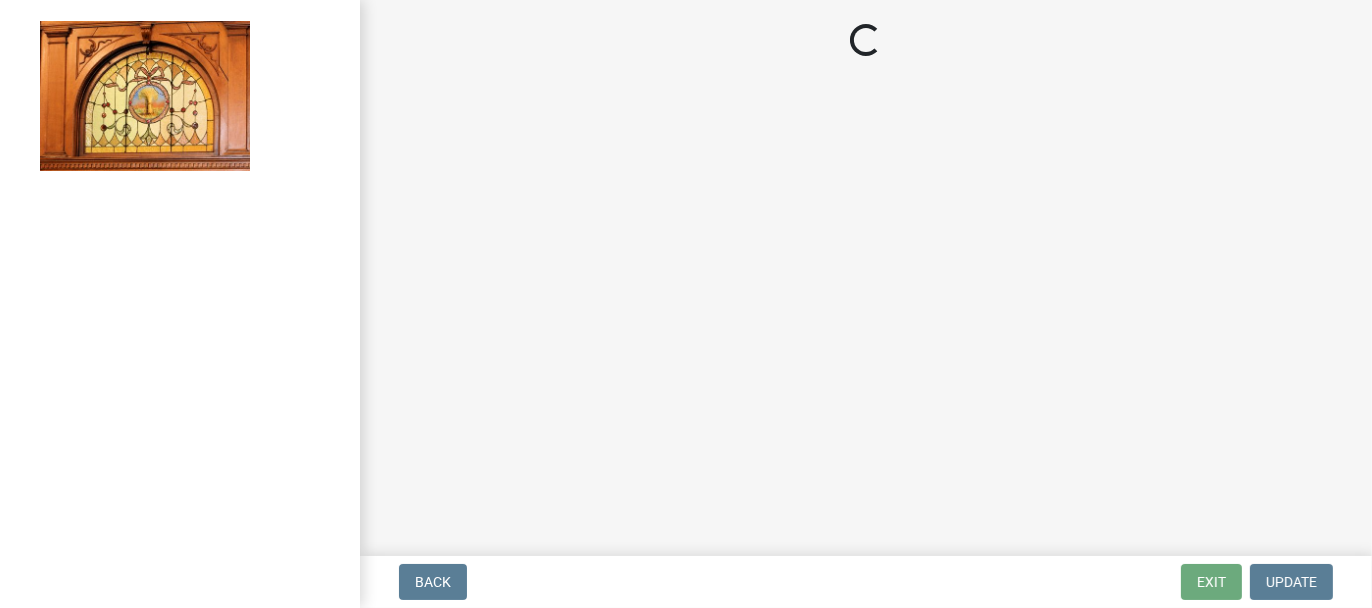 select on "62bb873c-c571-4454-ac8a-8c216551e2a3" 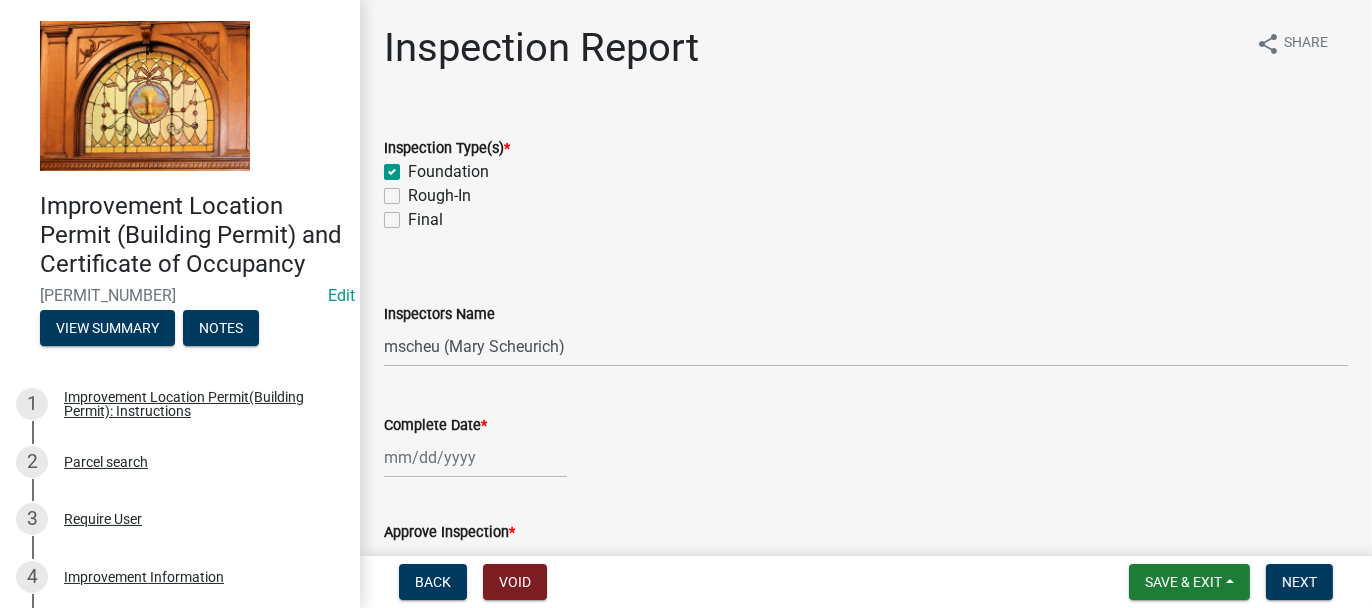 click on "Rough-In" 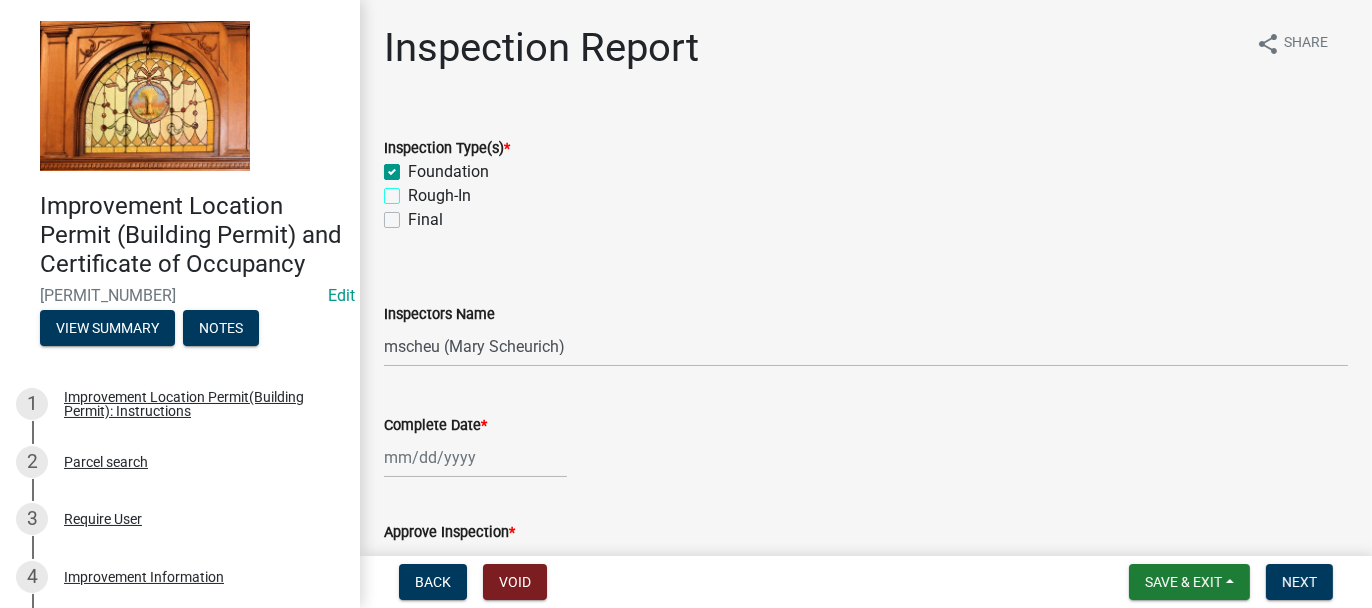 click on "Rough-In" at bounding box center [414, 190] 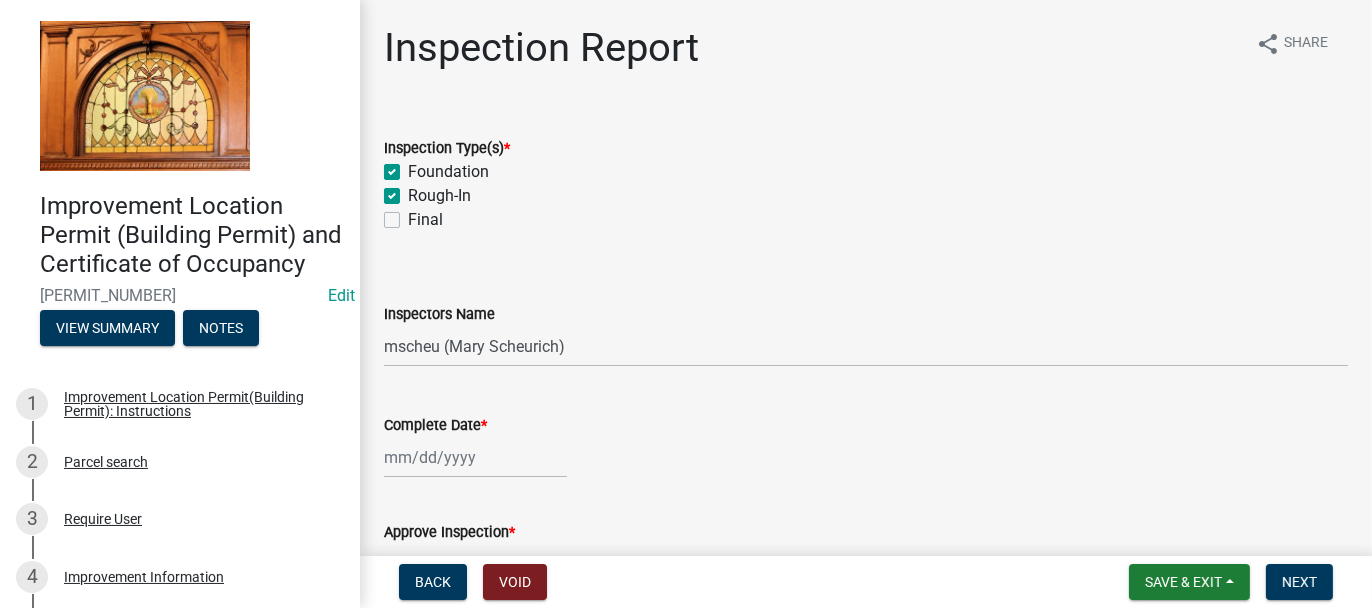 checkbox on "true" 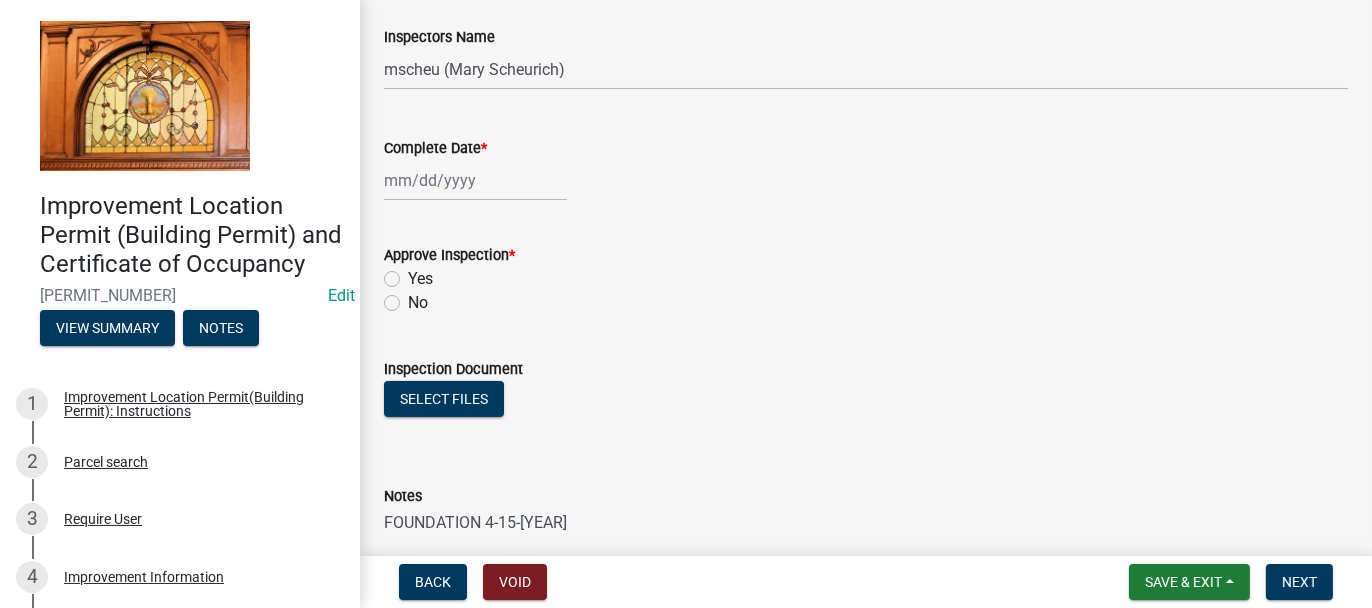 scroll, scrollTop: 400, scrollLeft: 0, axis: vertical 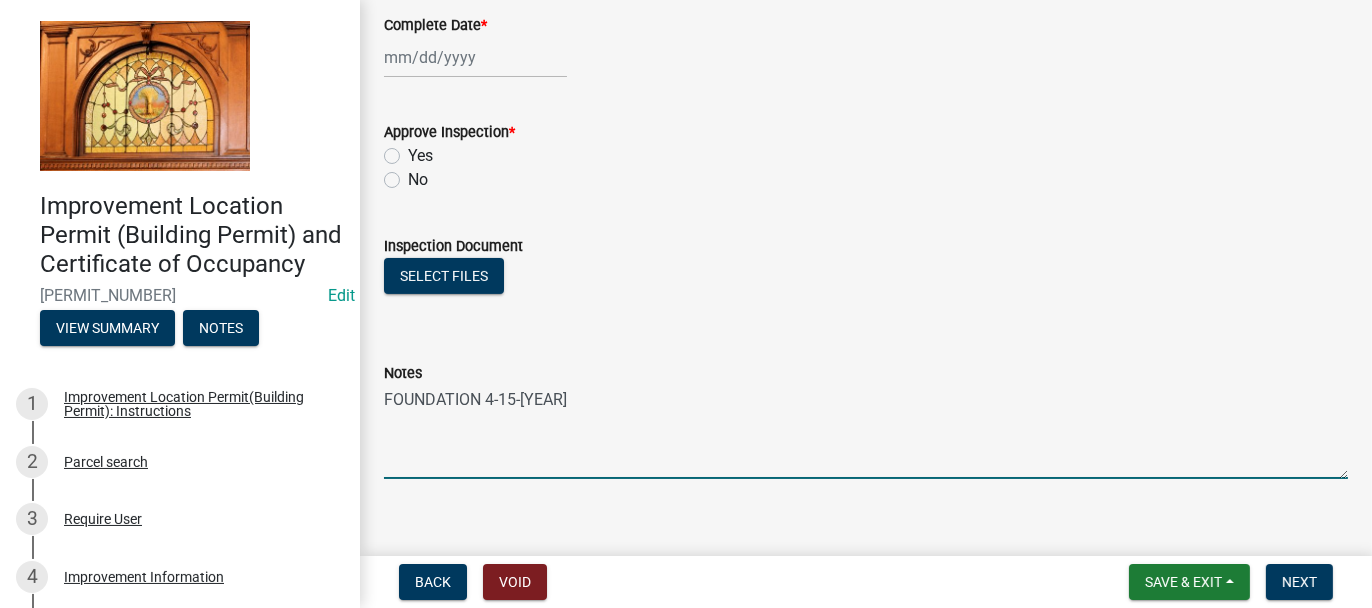 click on "FOUNDATION 4-15-[YEAR]" at bounding box center (866, 432) 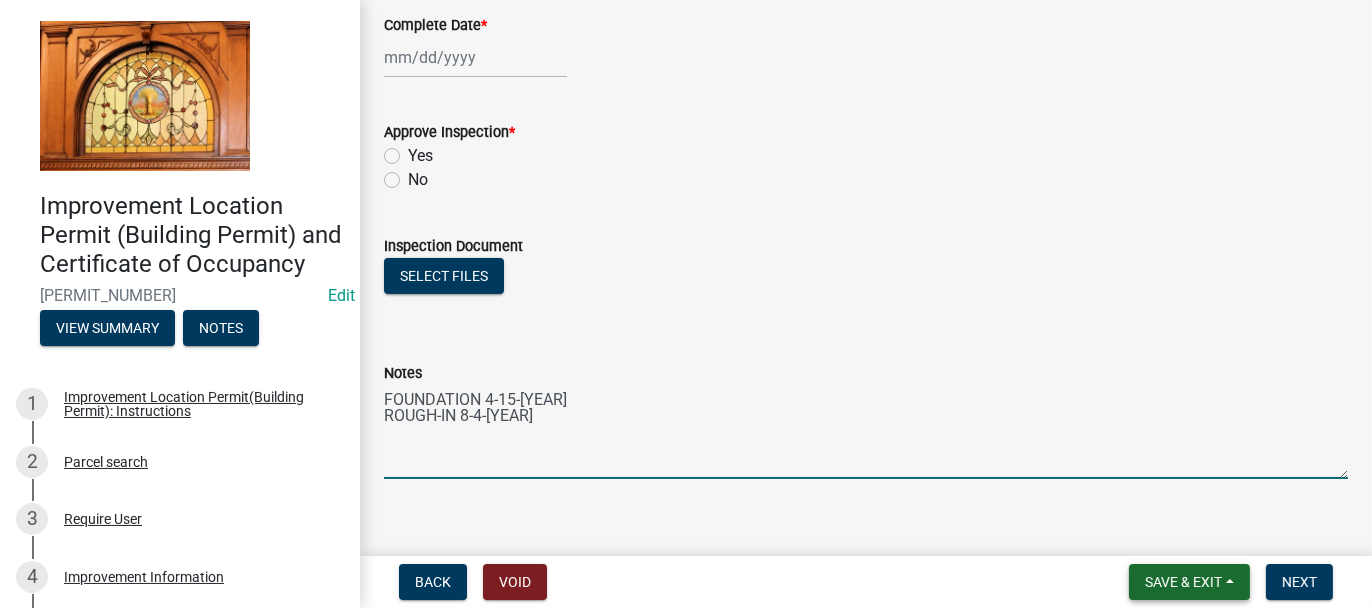 type on "FOUNDATION 4-15-[YEAR]
ROUGH-IN 8-4-[YEAR]" 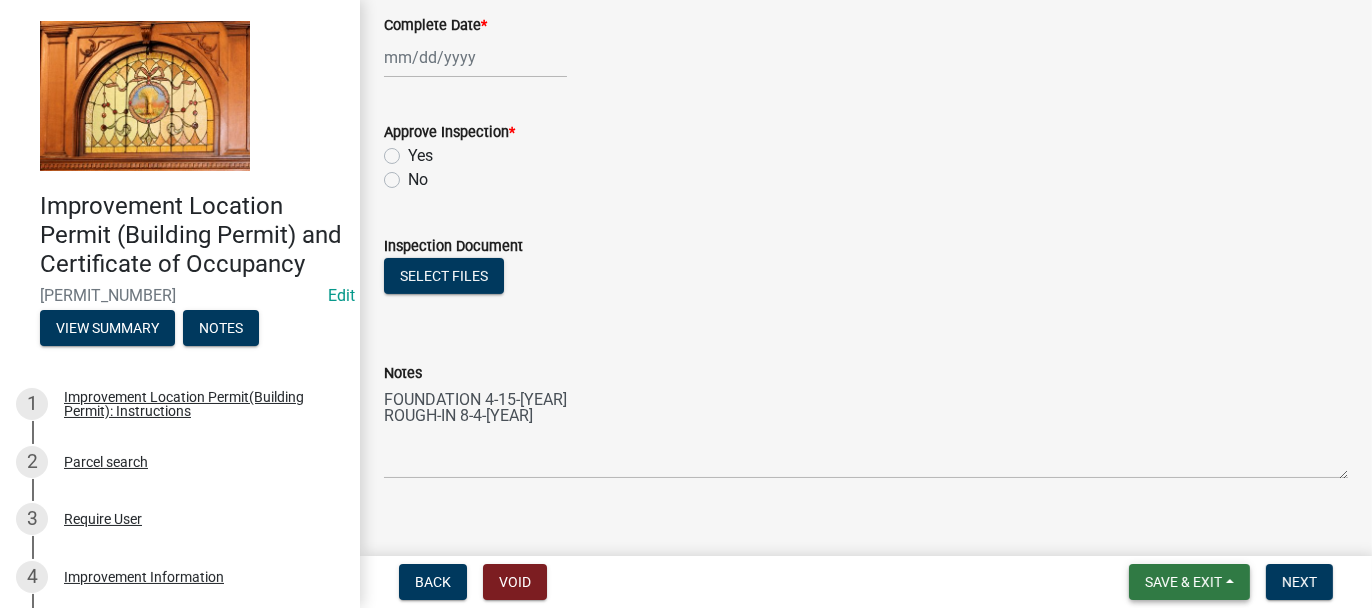 click on "Save & Exit" at bounding box center [1183, 582] 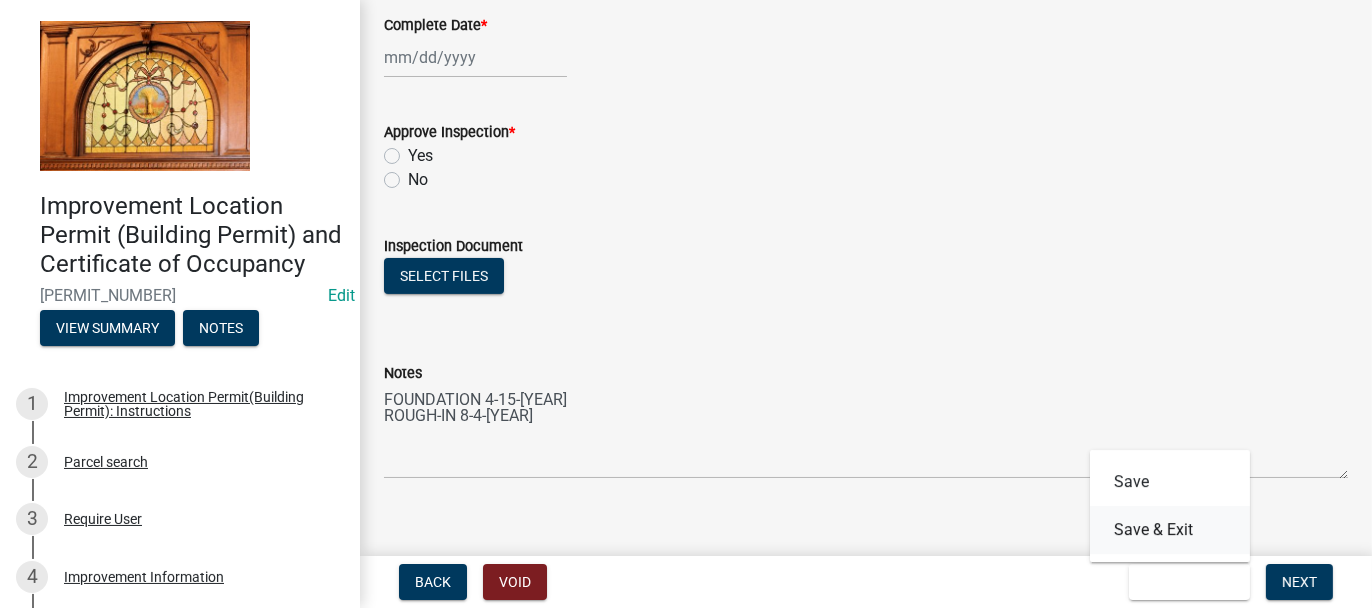 click on "Save & Exit" at bounding box center [1170, 530] 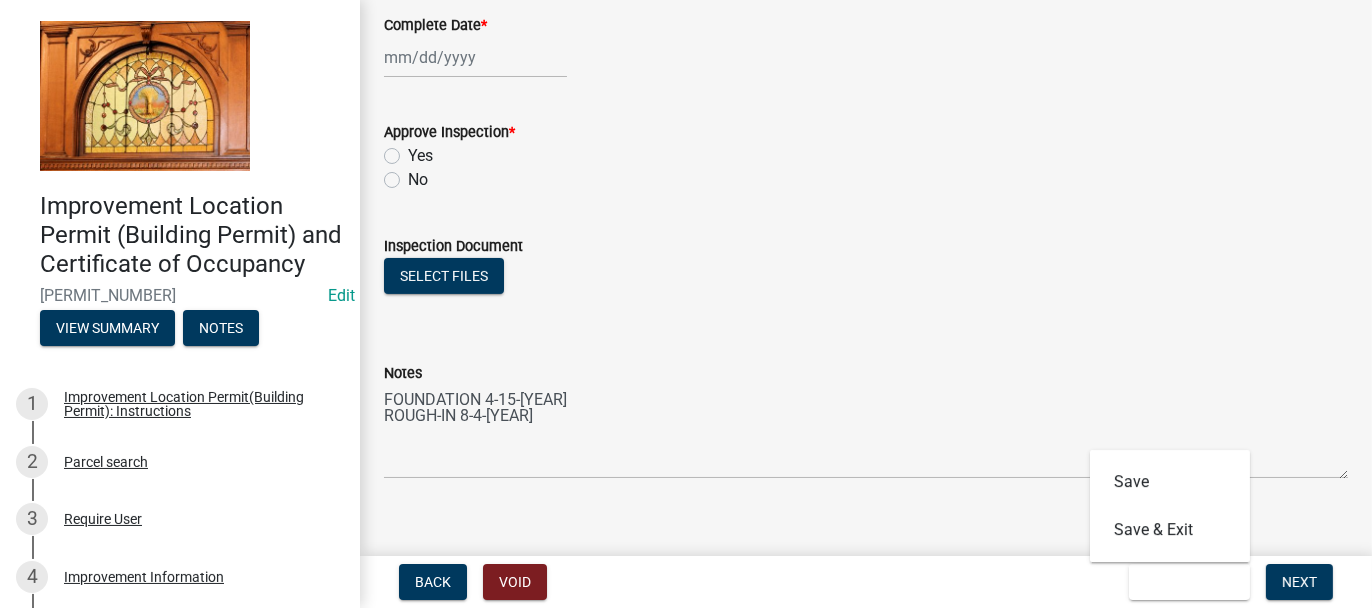 scroll, scrollTop: 0, scrollLeft: 0, axis: both 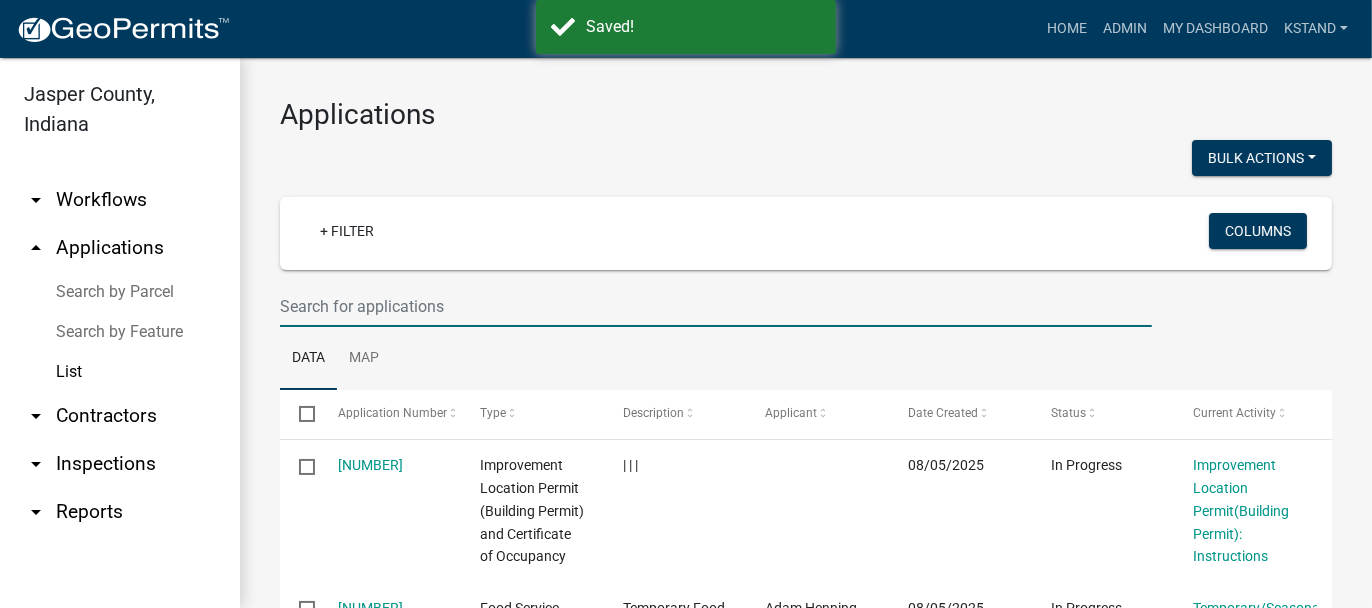 click at bounding box center [716, 306] 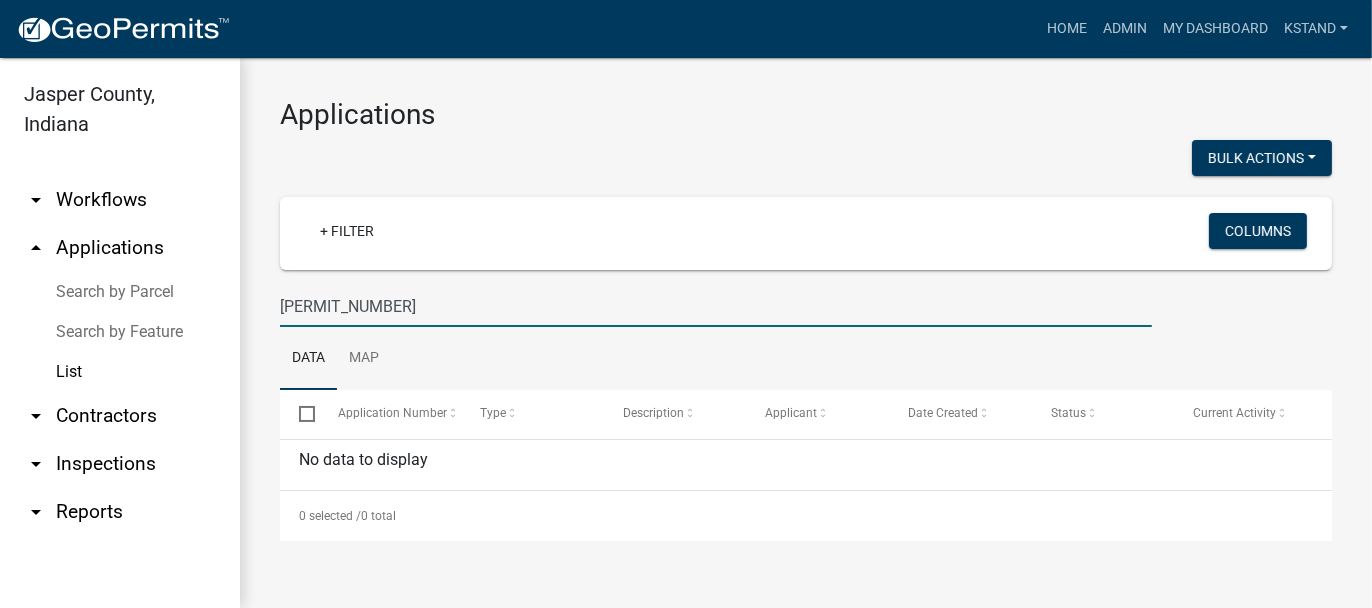 click on "[PERMIT_NUMBER]" at bounding box center [716, 306] 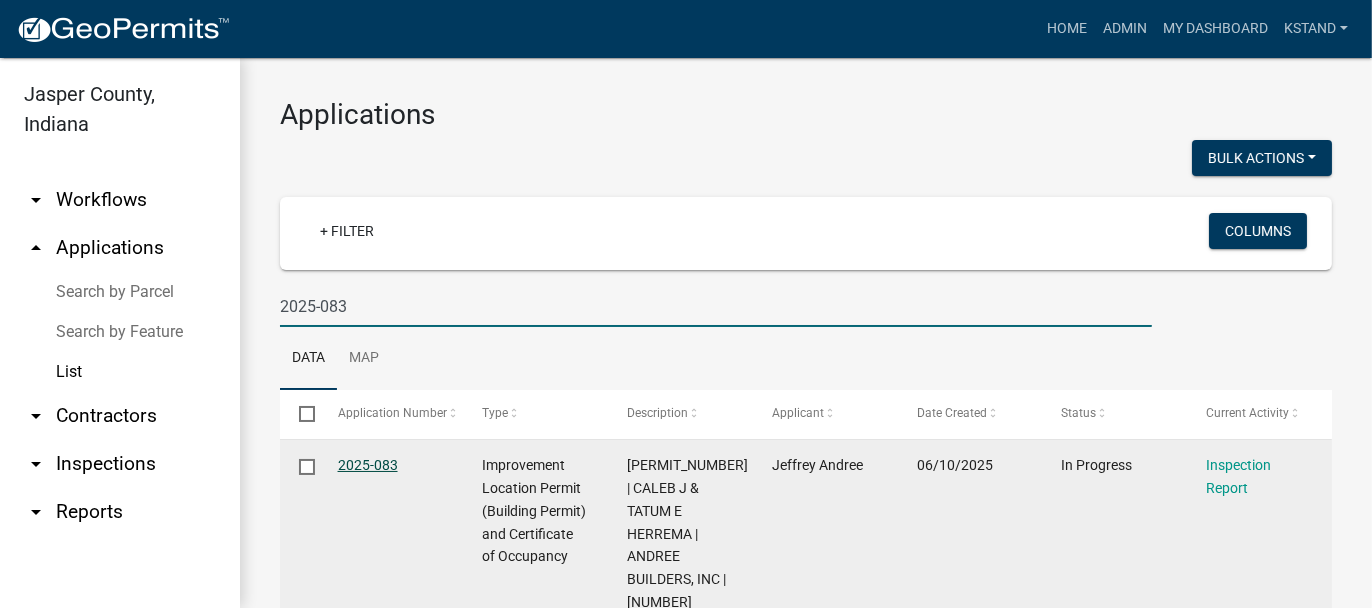 type on "2025-083" 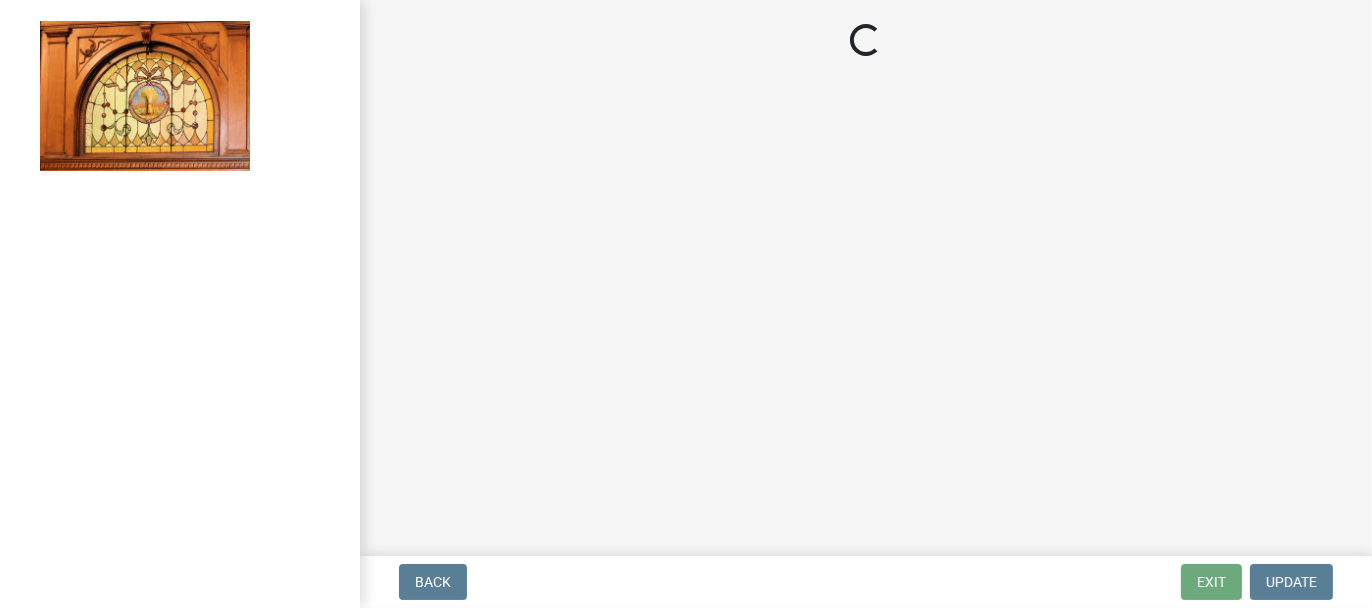 select on "62bb873c-c571-4454-ac8a-8c216551e2a3" 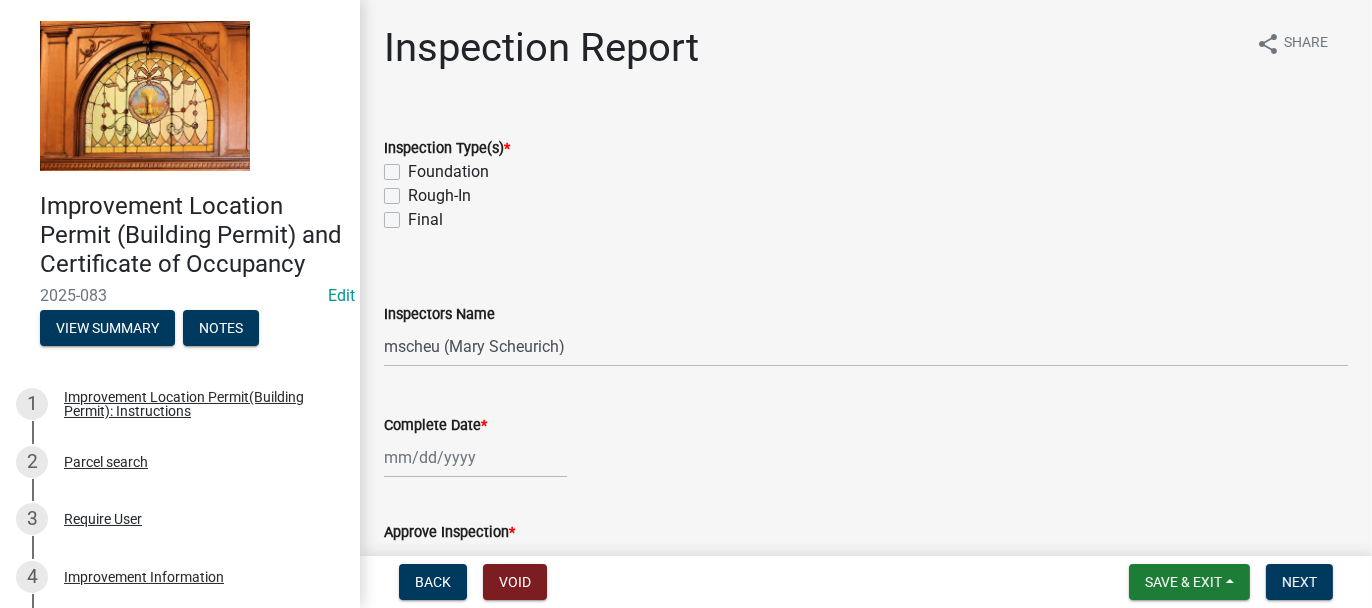 click on "Foundation" 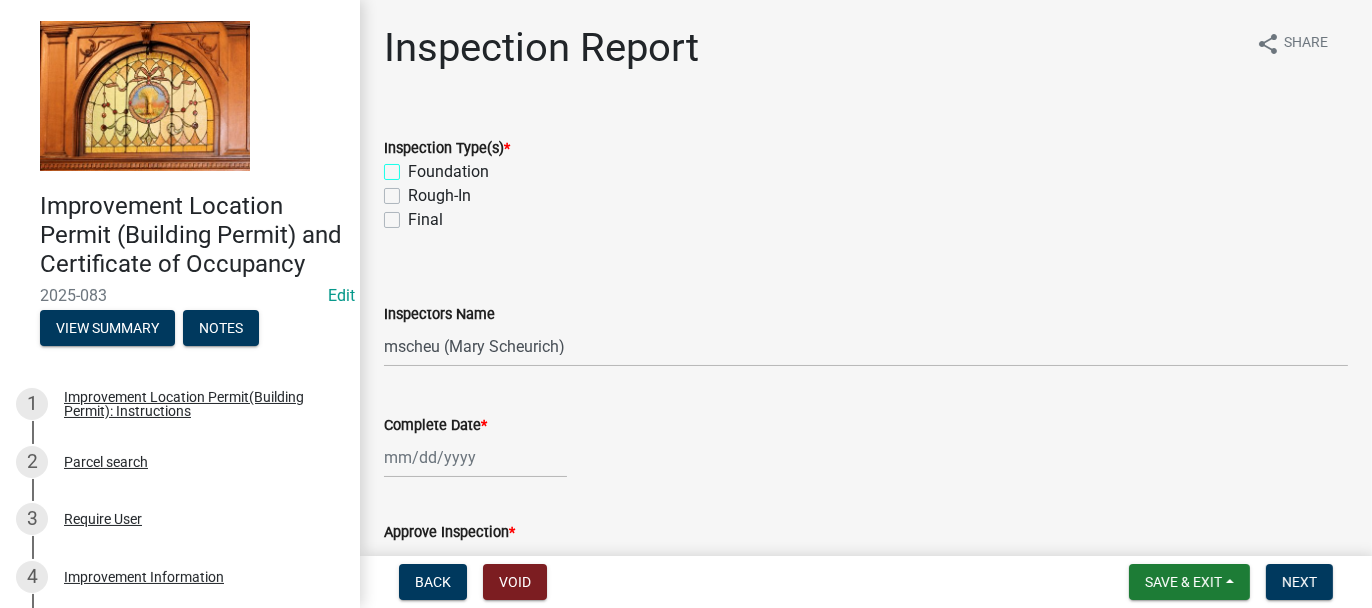 click on "Foundation" at bounding box center (414, 166) 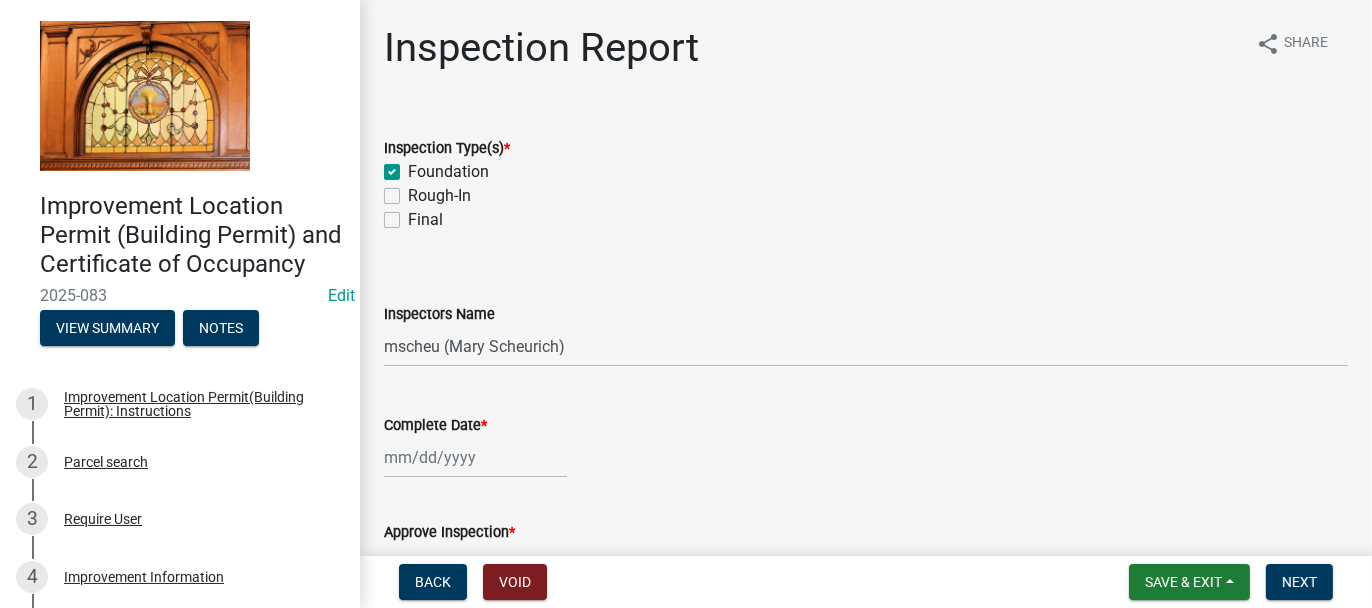 checkbox on "true" 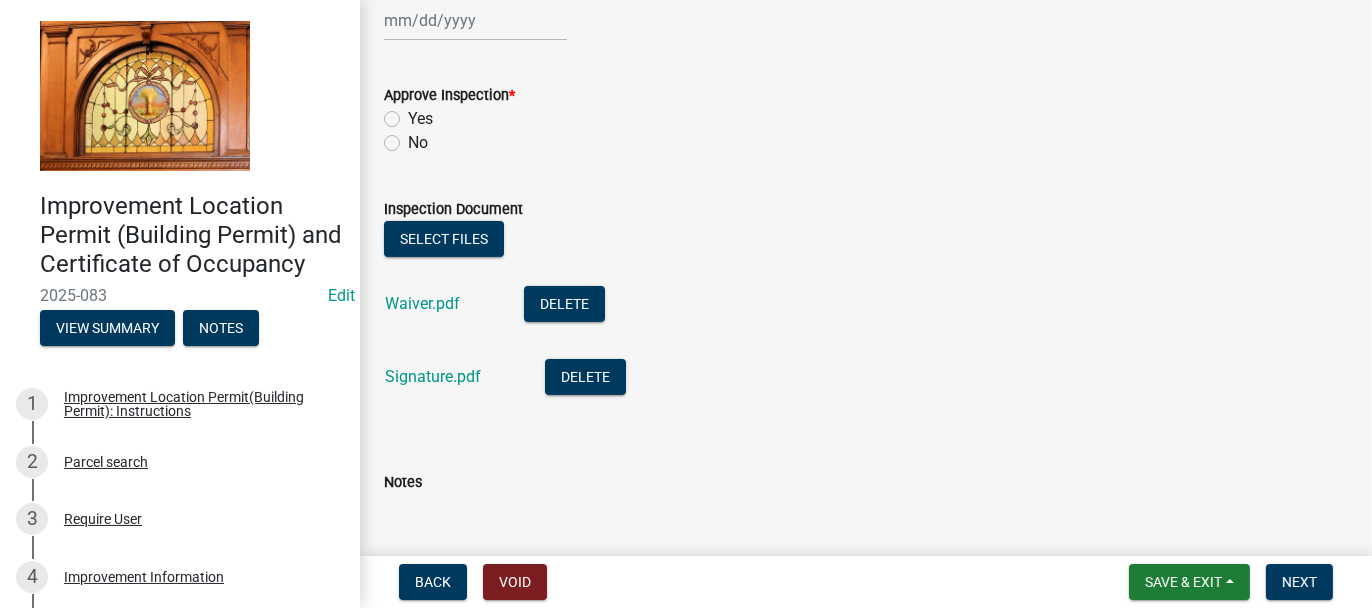 scroll, scrollTop: 570, scrollLeft: 0, axis: vertical 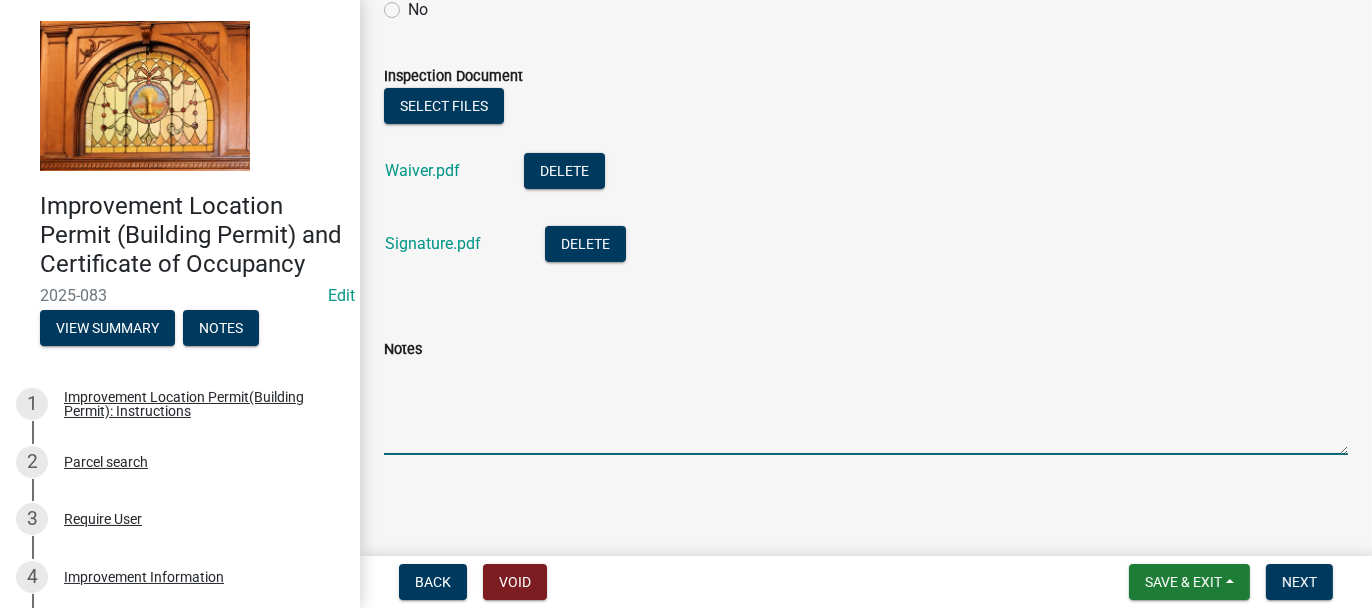 click on "Notes" at bounding box center [866, 408] 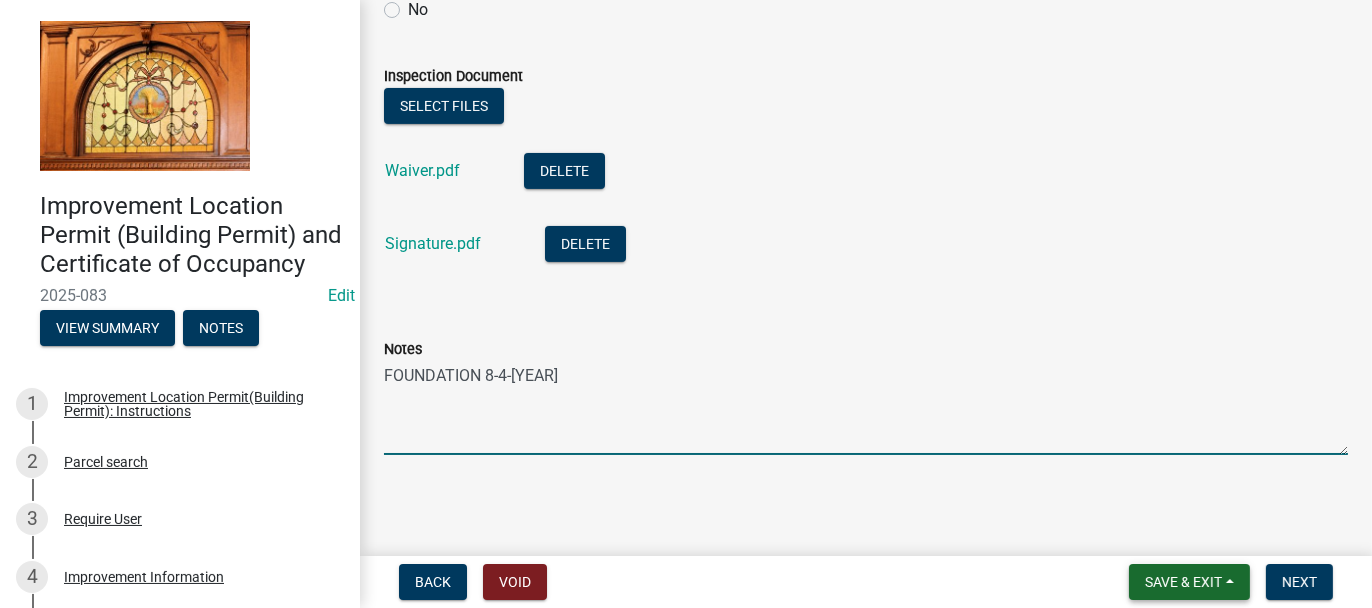 type on "FOUNDATION 8-4-[YEAR]" 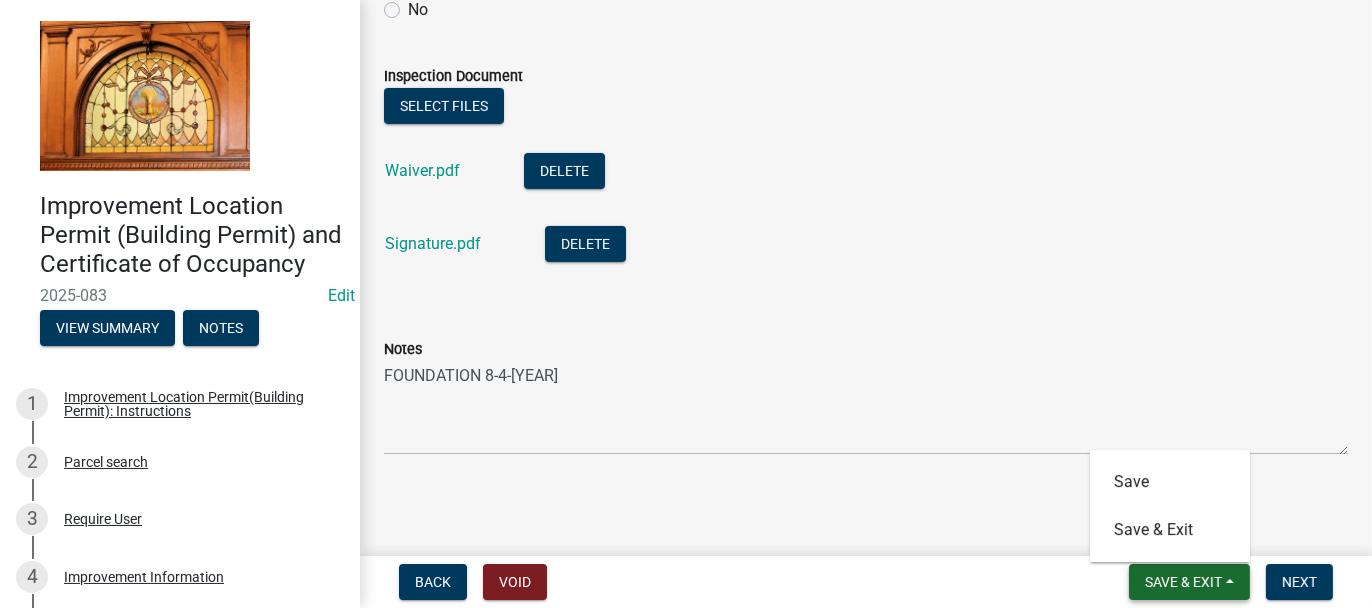 click on "Save & Exit" at bounding box center (1183, 582) 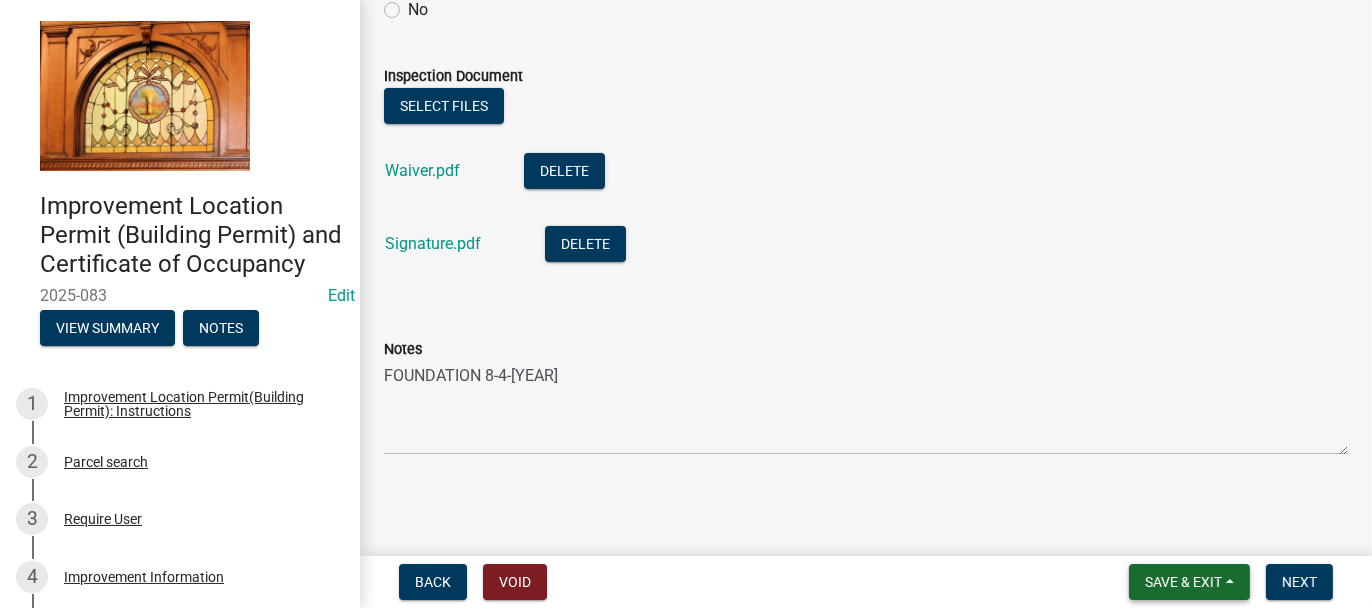 click on "Save & Exit" at bounding box center [1183, 582] 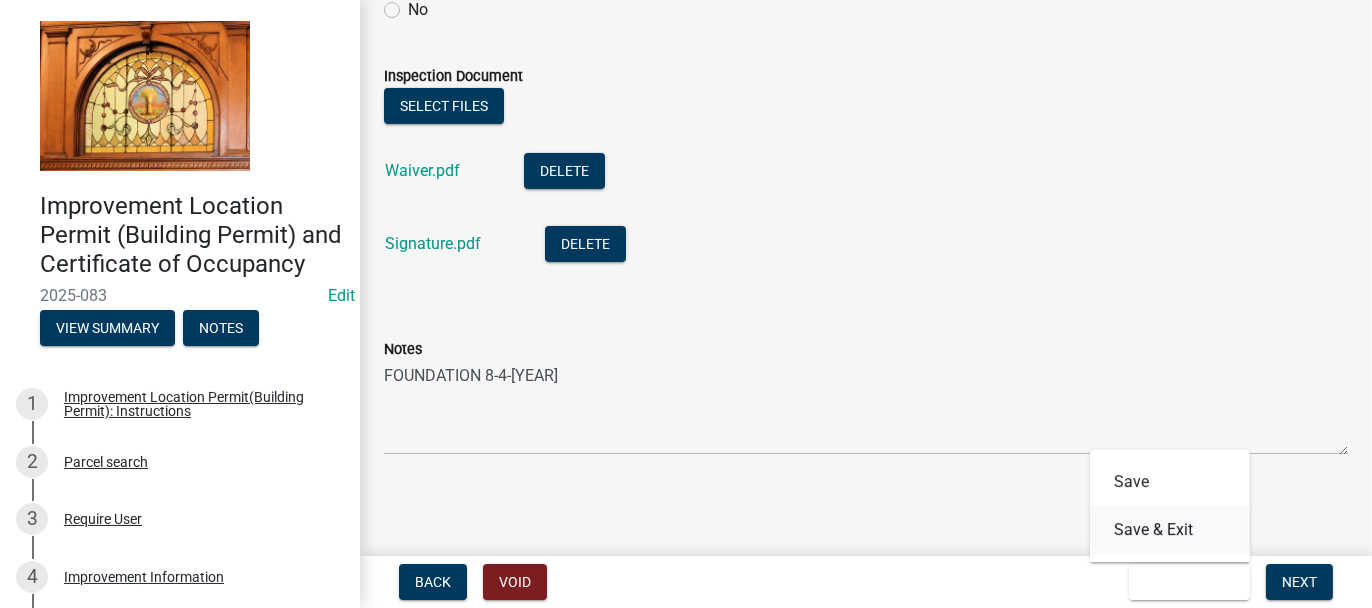 click on "Save & Exit" at bounding box center (1170, 530) 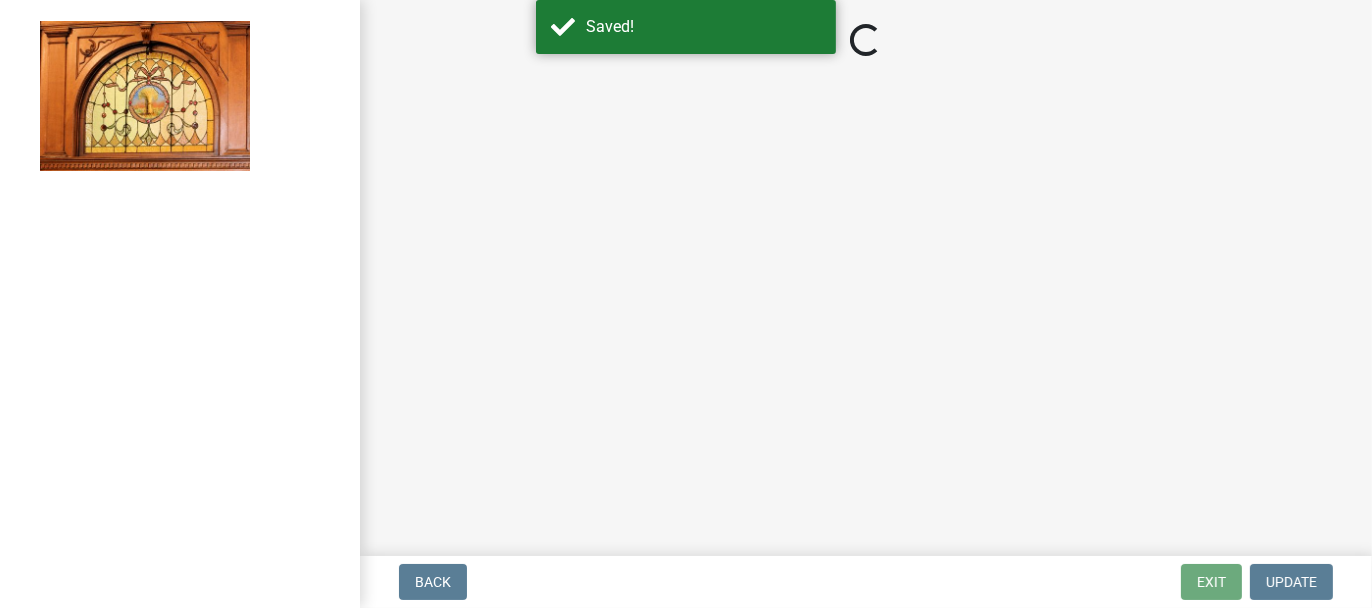select on "62bb873c-c571-4454-ac8a-8c216551e2a3" 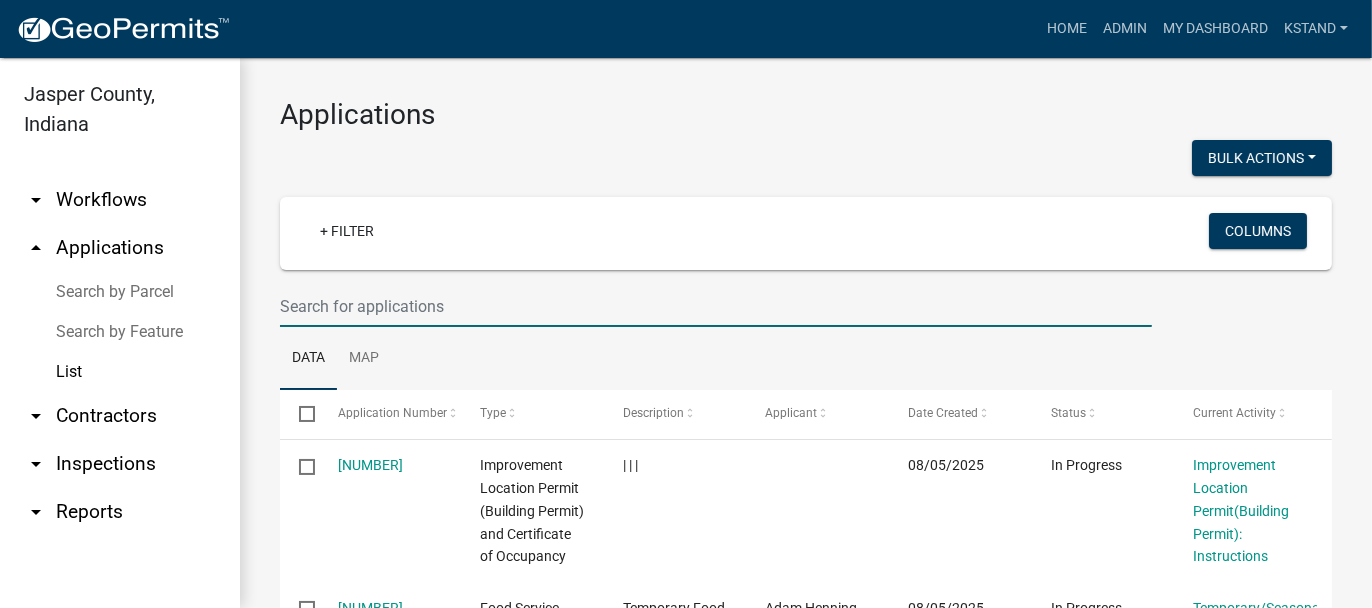 click at bounding box center (716, 306) 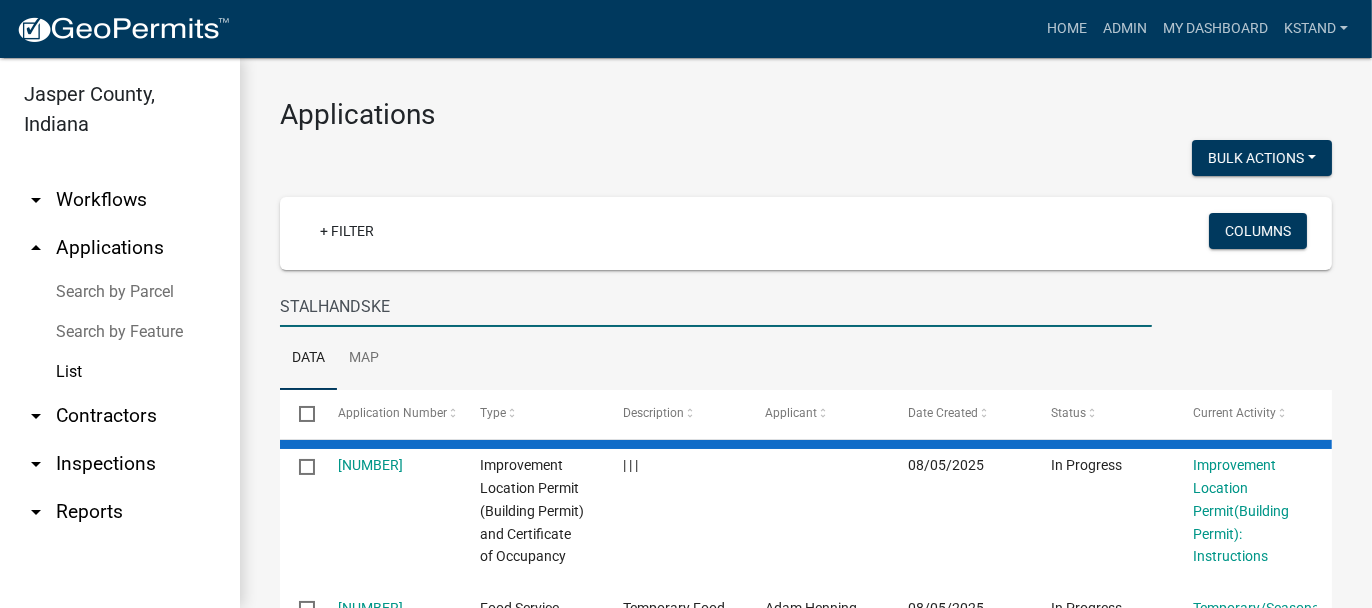 type on "STALHANDSKE" 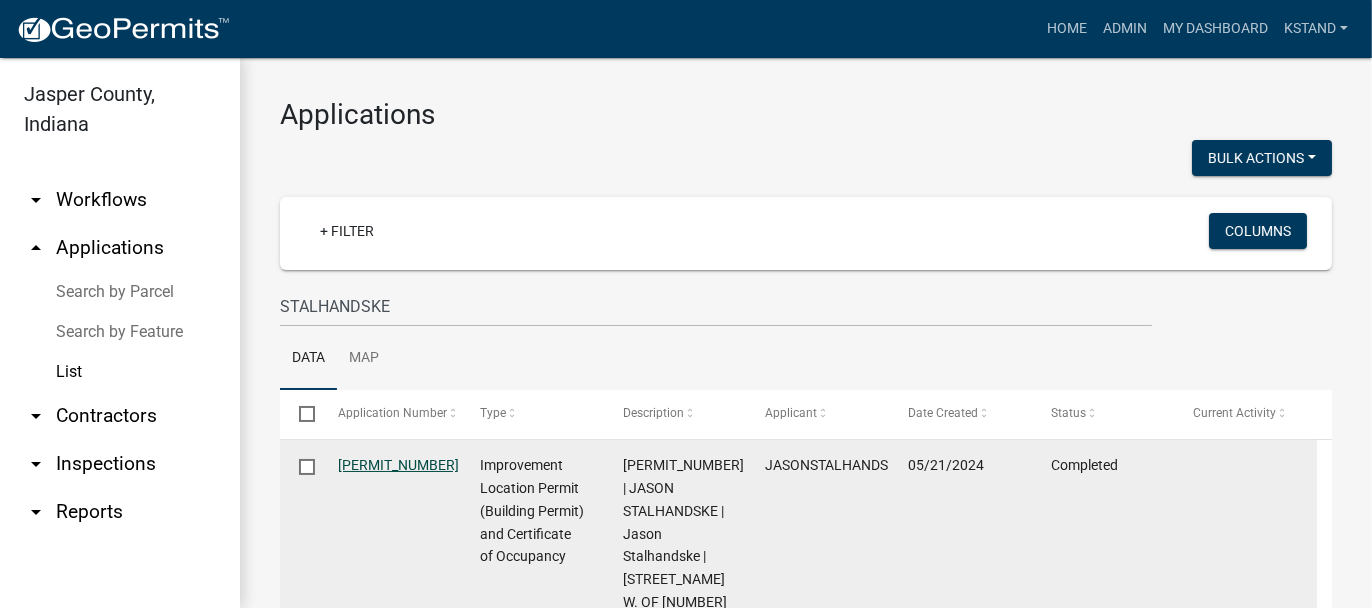 click on "[PERMIT_NUMBER]" 